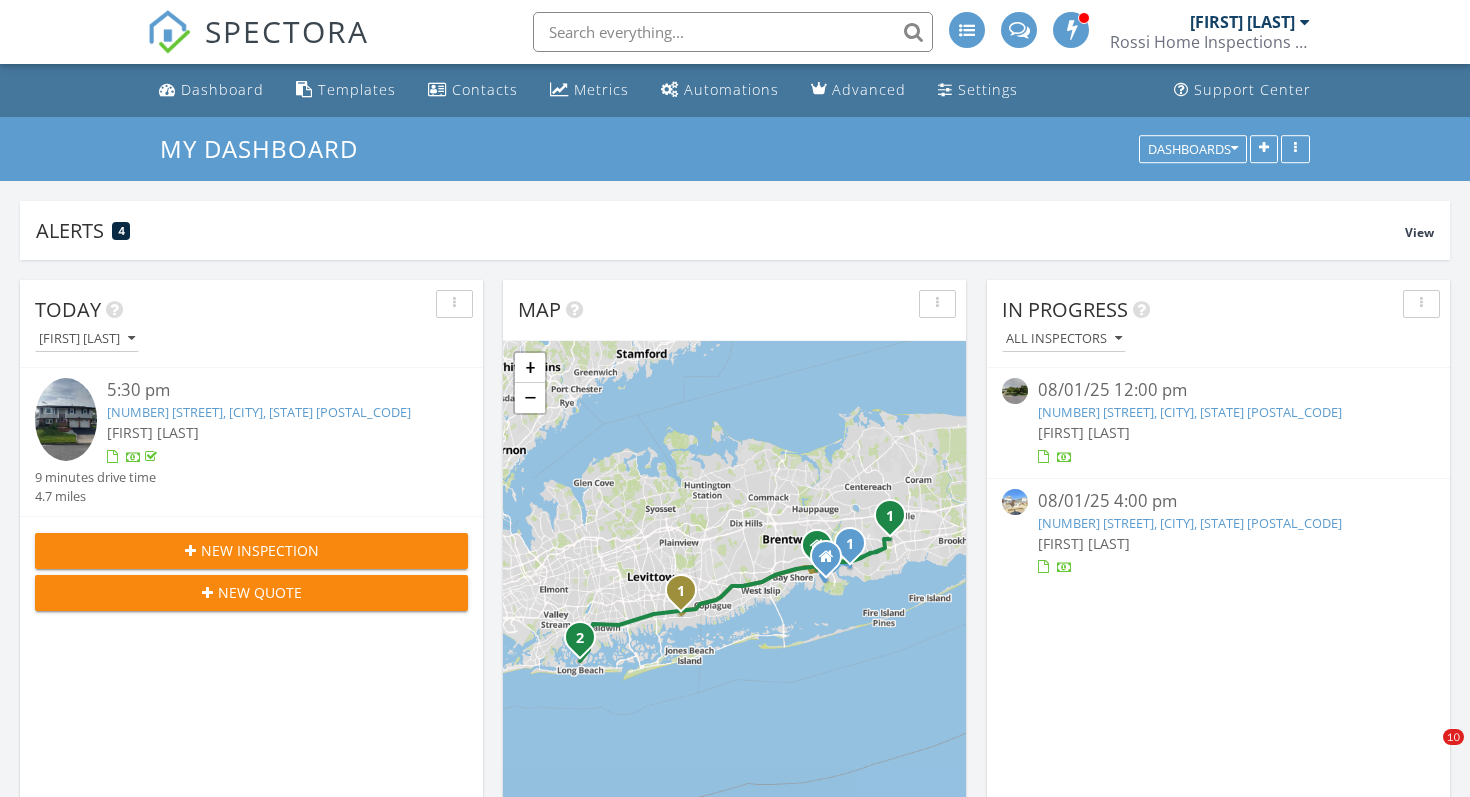 scroll, scrollTop: 685, scrollLeft: 0, axis: vertical 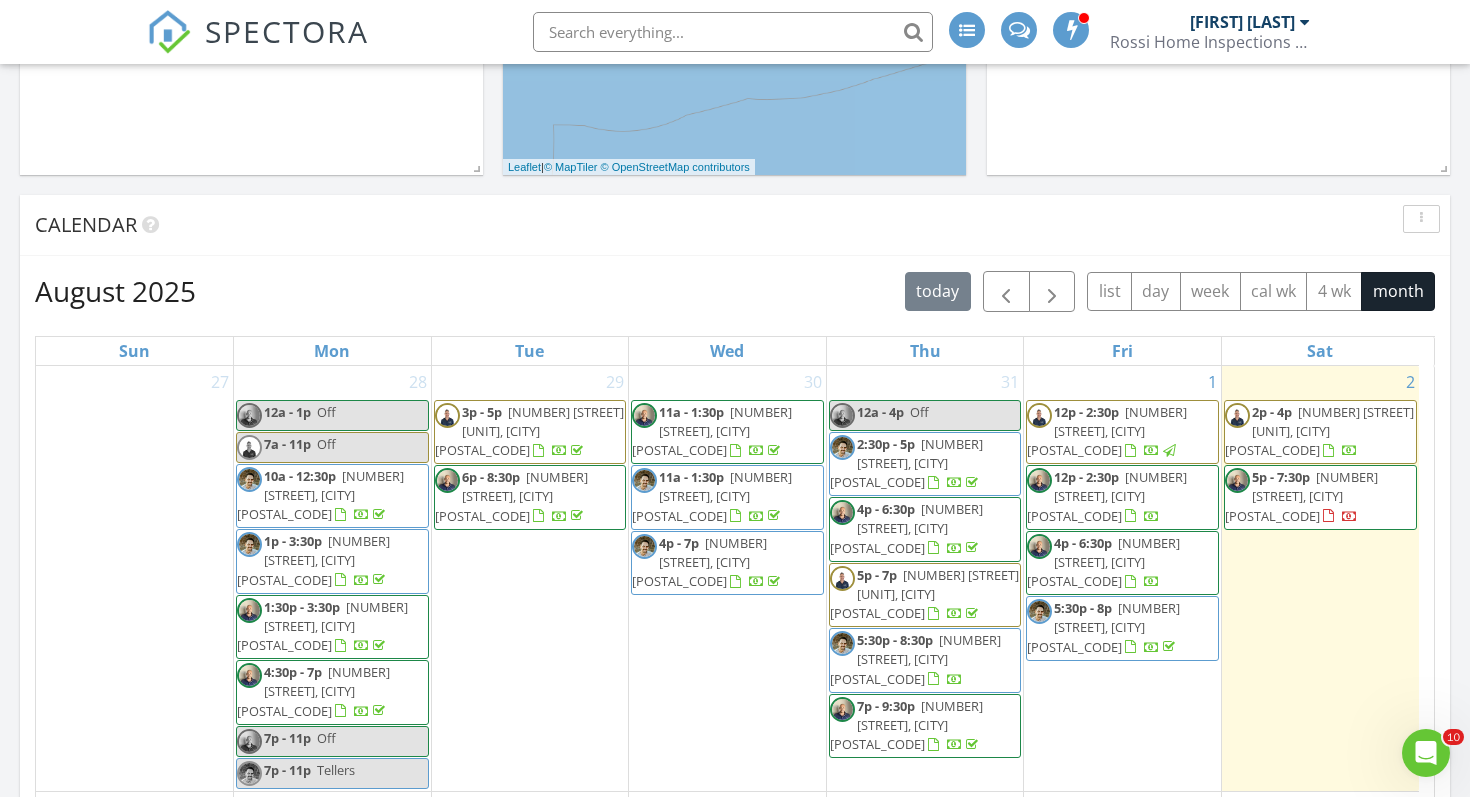 click on "SPECTORA" at bounding box center (287, 31) 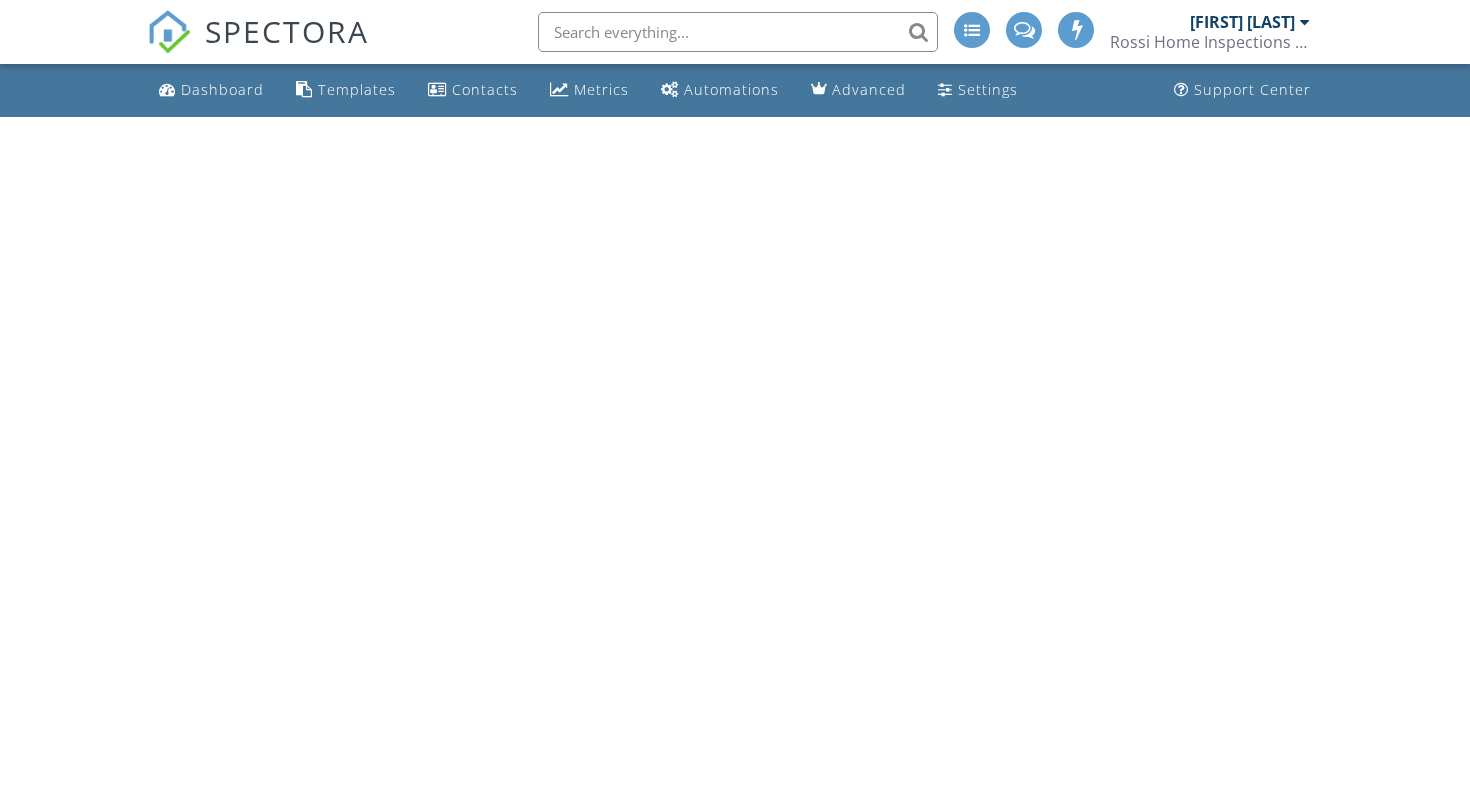 scroll, scrollTop: 0, scrollLeft: 0, axis: both 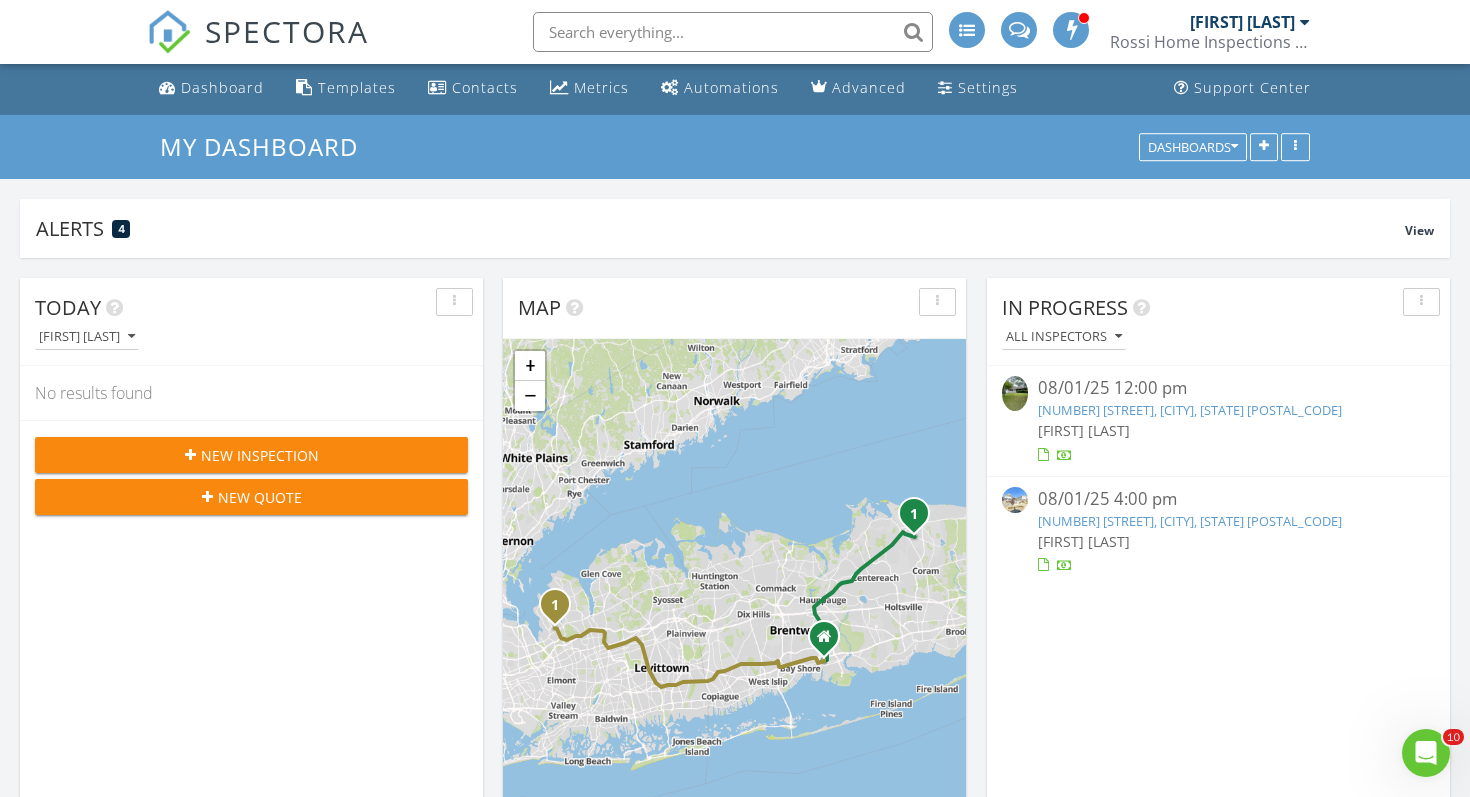 click on "719 Greenbelt Pkwy W, Holbrook, NY 11741" at bounding box center (1190, 410) 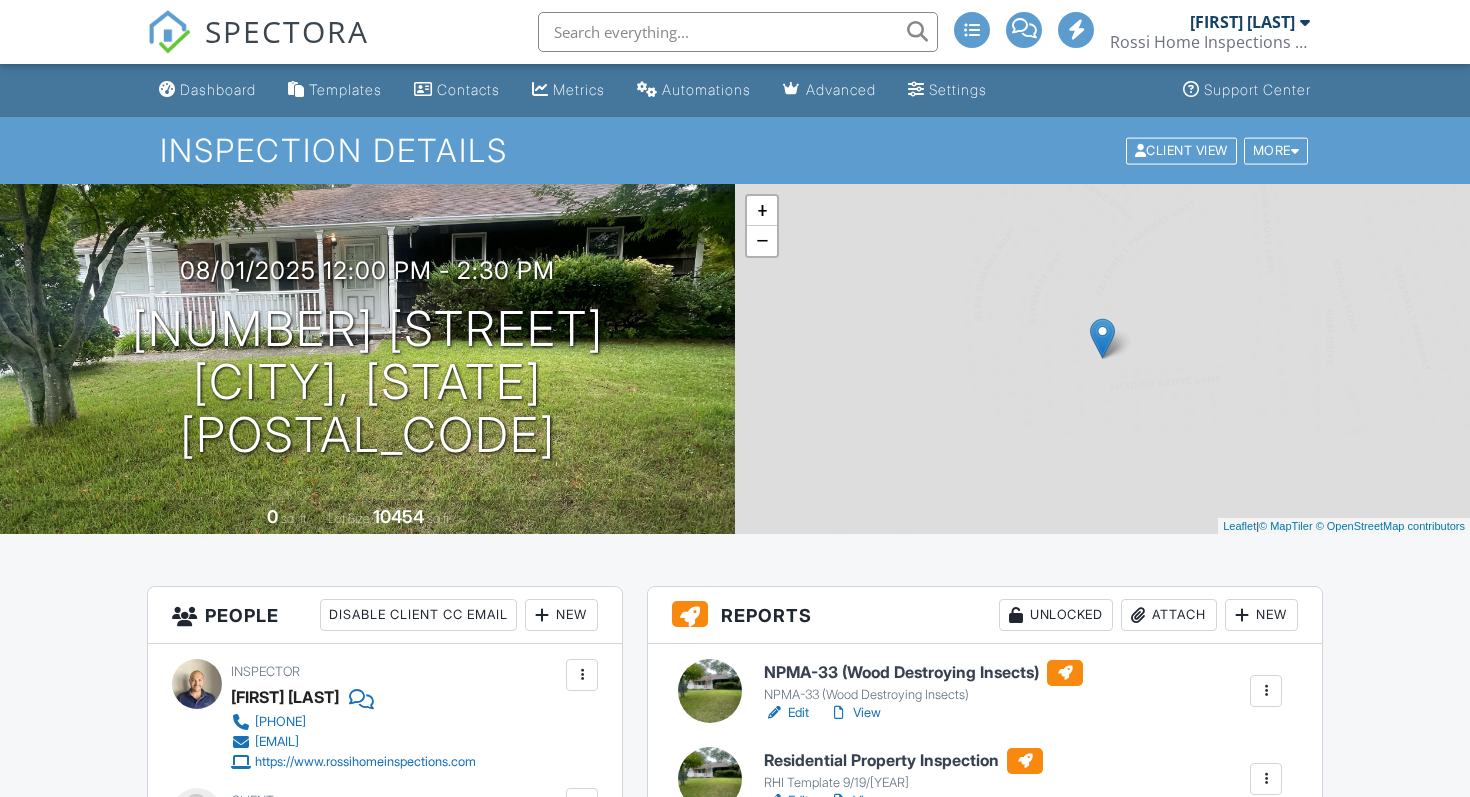 scroll, scrollTop: 0, scrollLeft: 0, axis: both 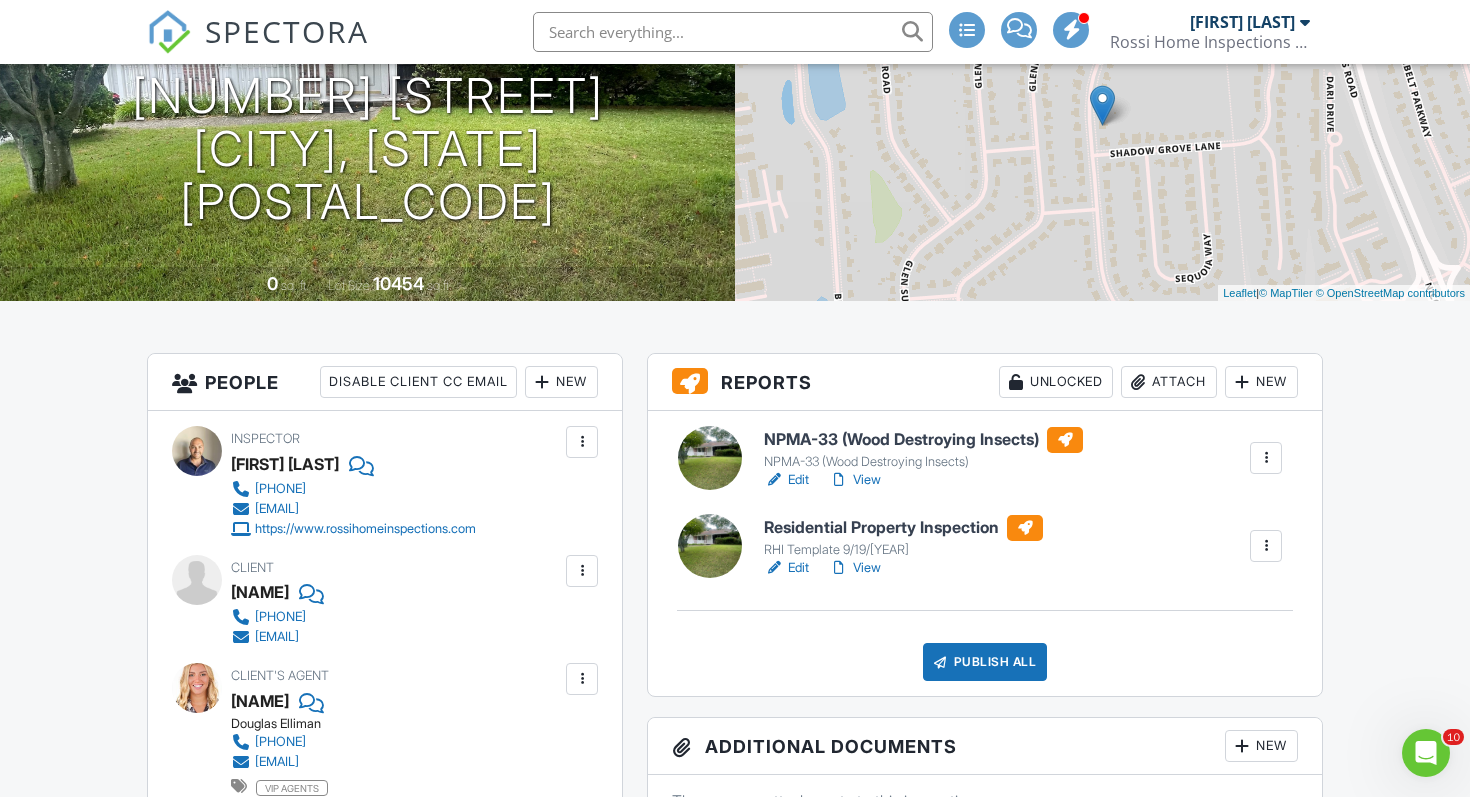 click on "View" at bounding box center (855, 480) 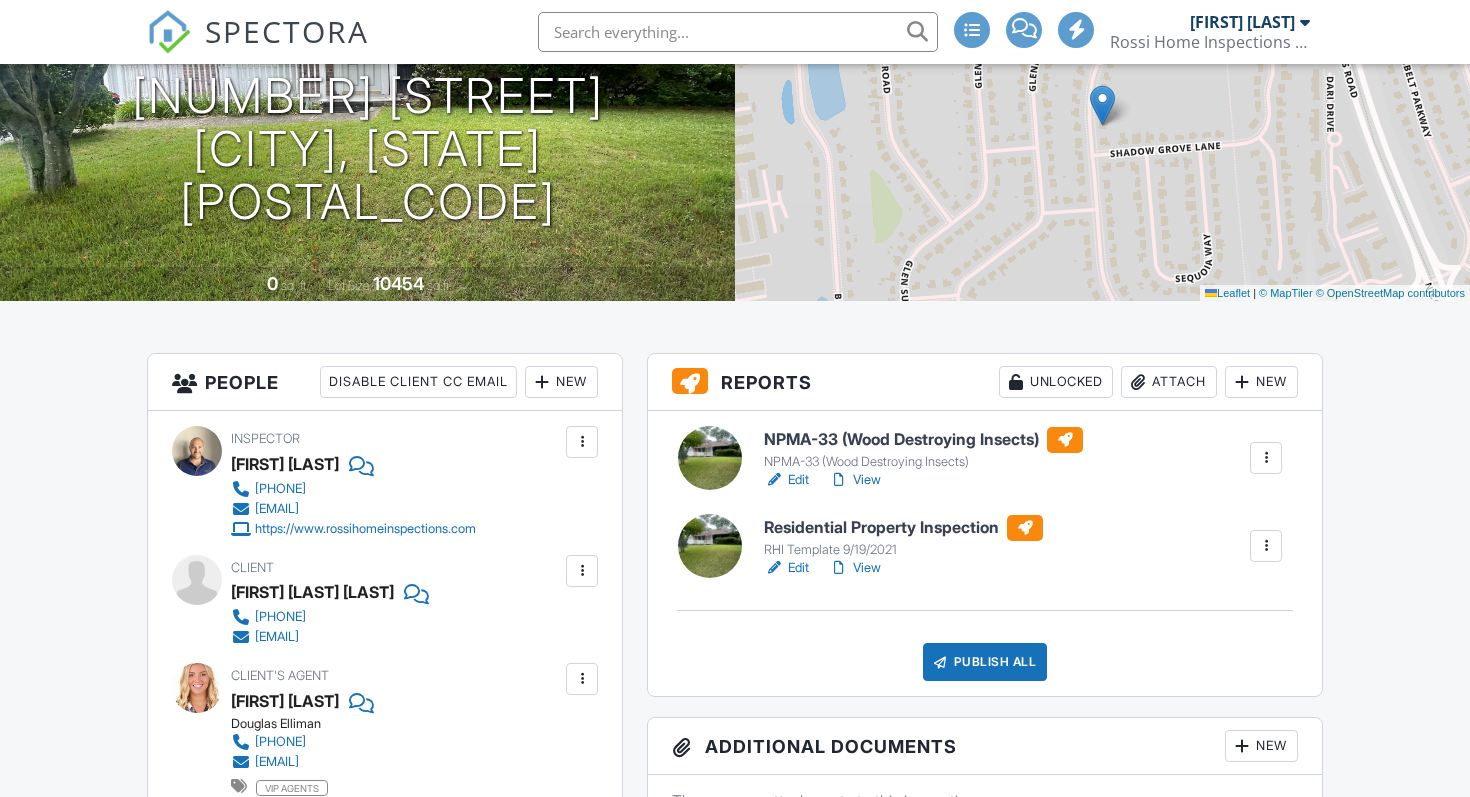scroll, scrollTop: 233, scrollLeft: 0, axis: vertical 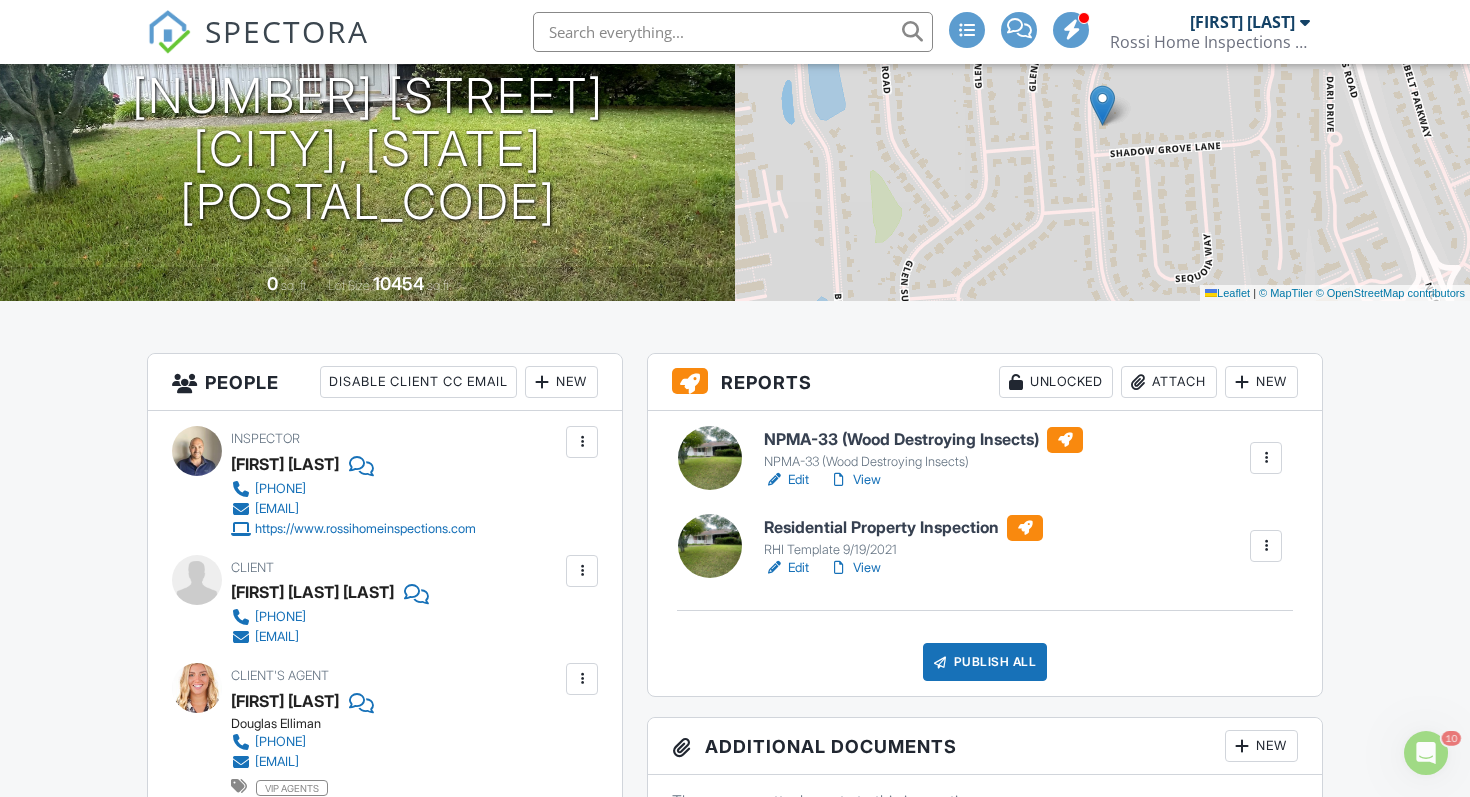 click on "View" at bounding box center [855, 568] 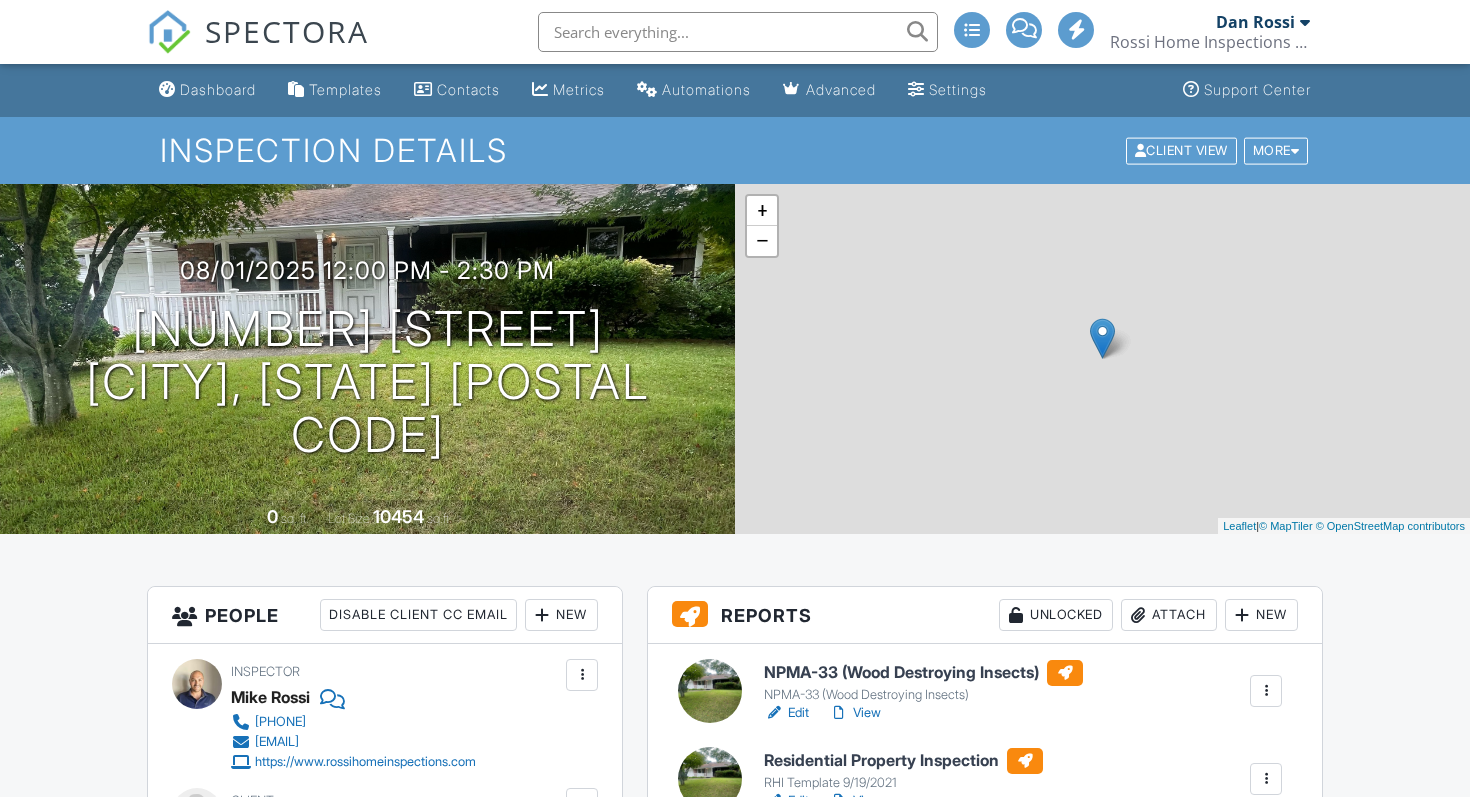 scroll, scrollTop: 233, scrollLeft: 0, axis: vertical 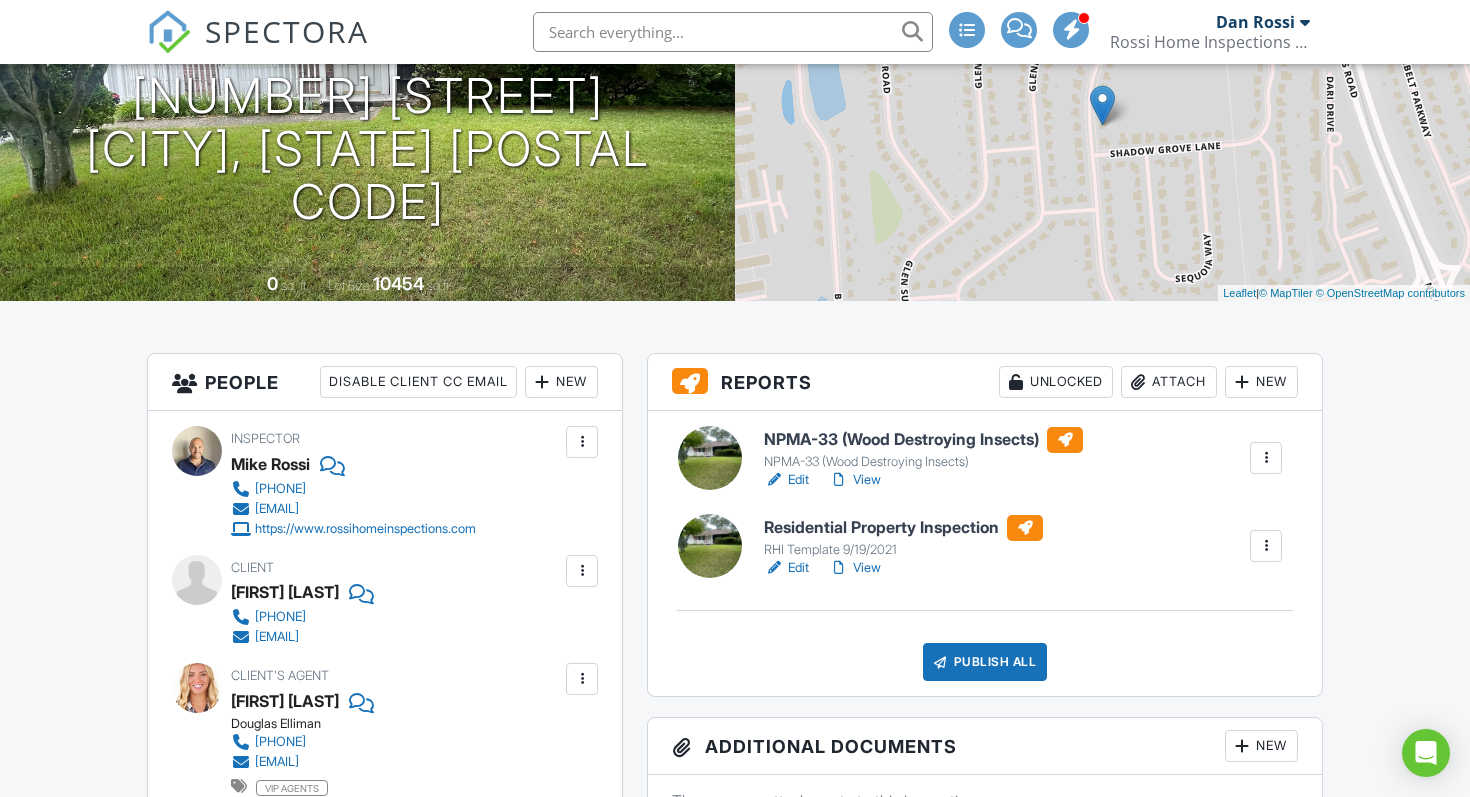 click on "View" at bounding box center [855, 568] 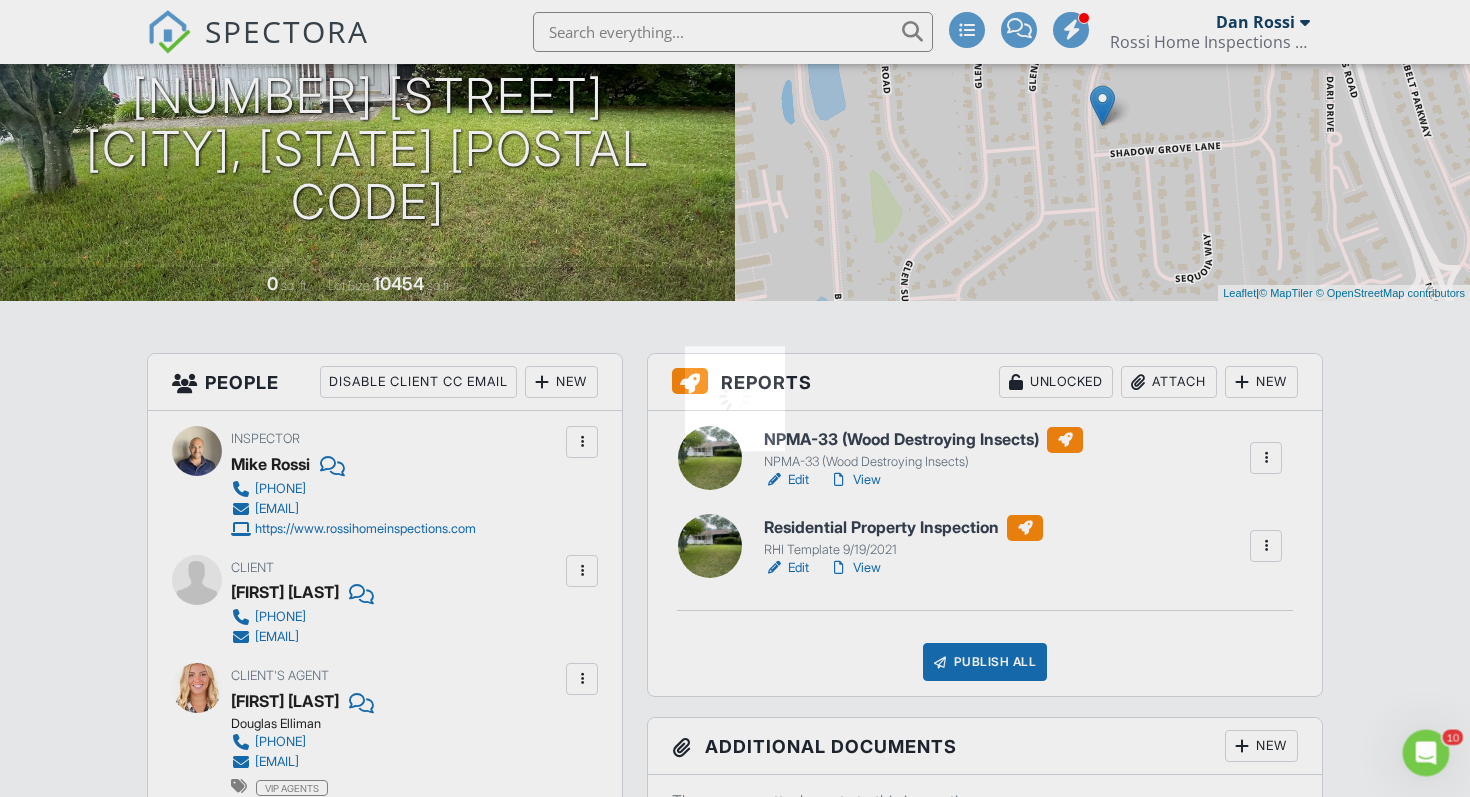 scroll, scrollTop: 0, scrollLeft: 0, axis: both 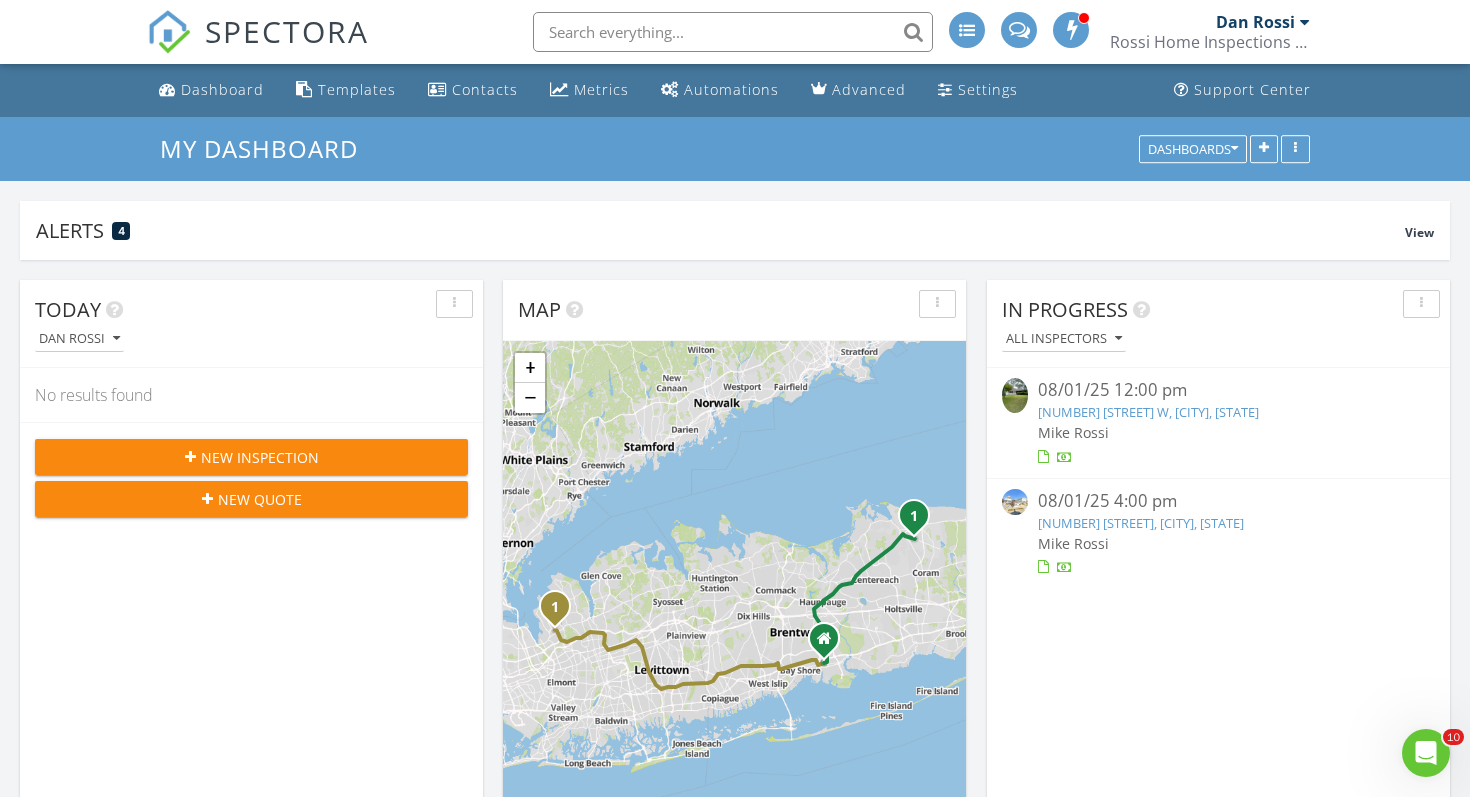 click on "[NUMBER] [STREET] W, [CITY], [STATE]" at bounding box center (1148, 412) 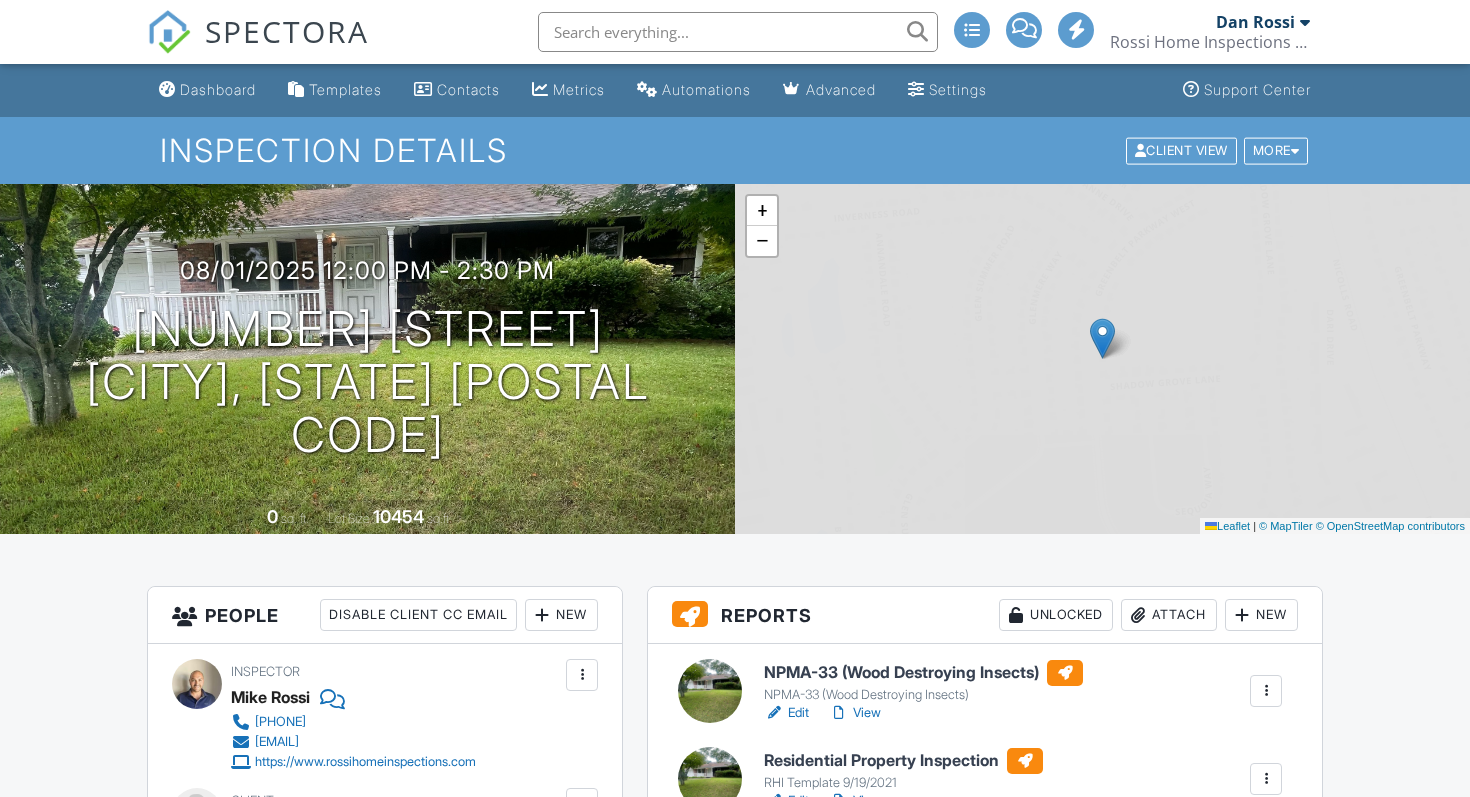 scroll, scrollTop: 0, scrollLeft: 0, axis: both 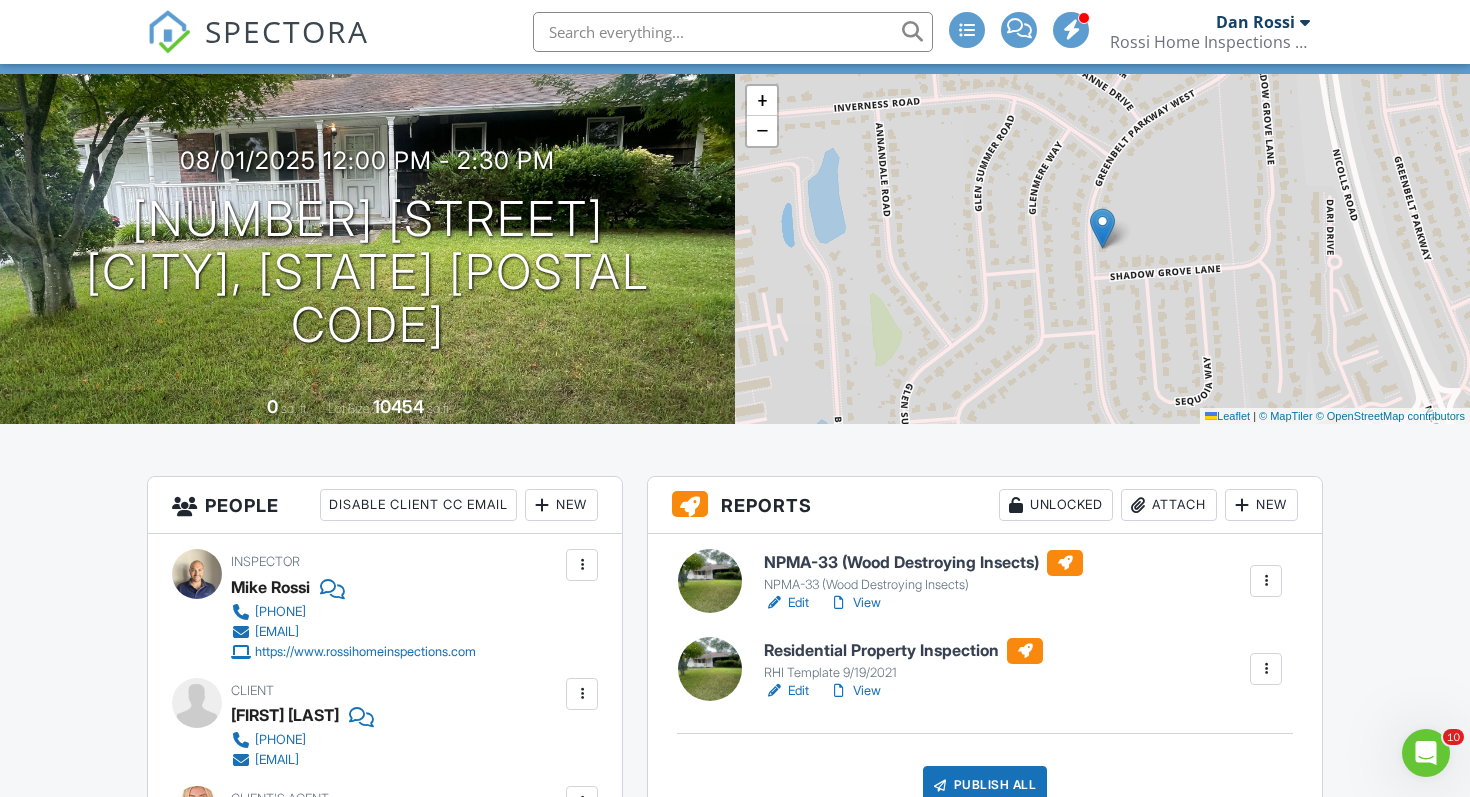 click on "View" at bounding box center (855, 691) 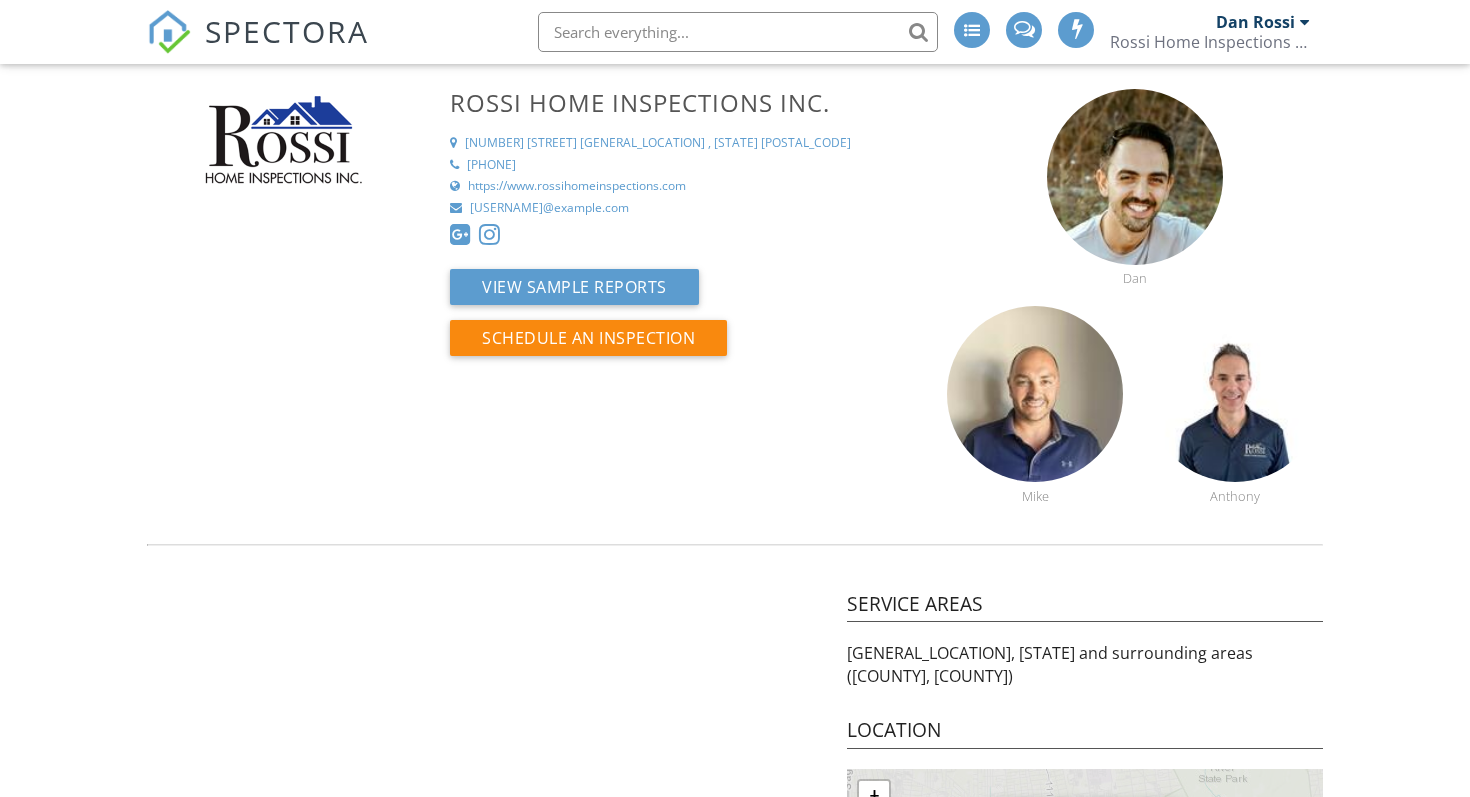 scroll, scrollTop: 0, scrollLeft: 0, axis: both 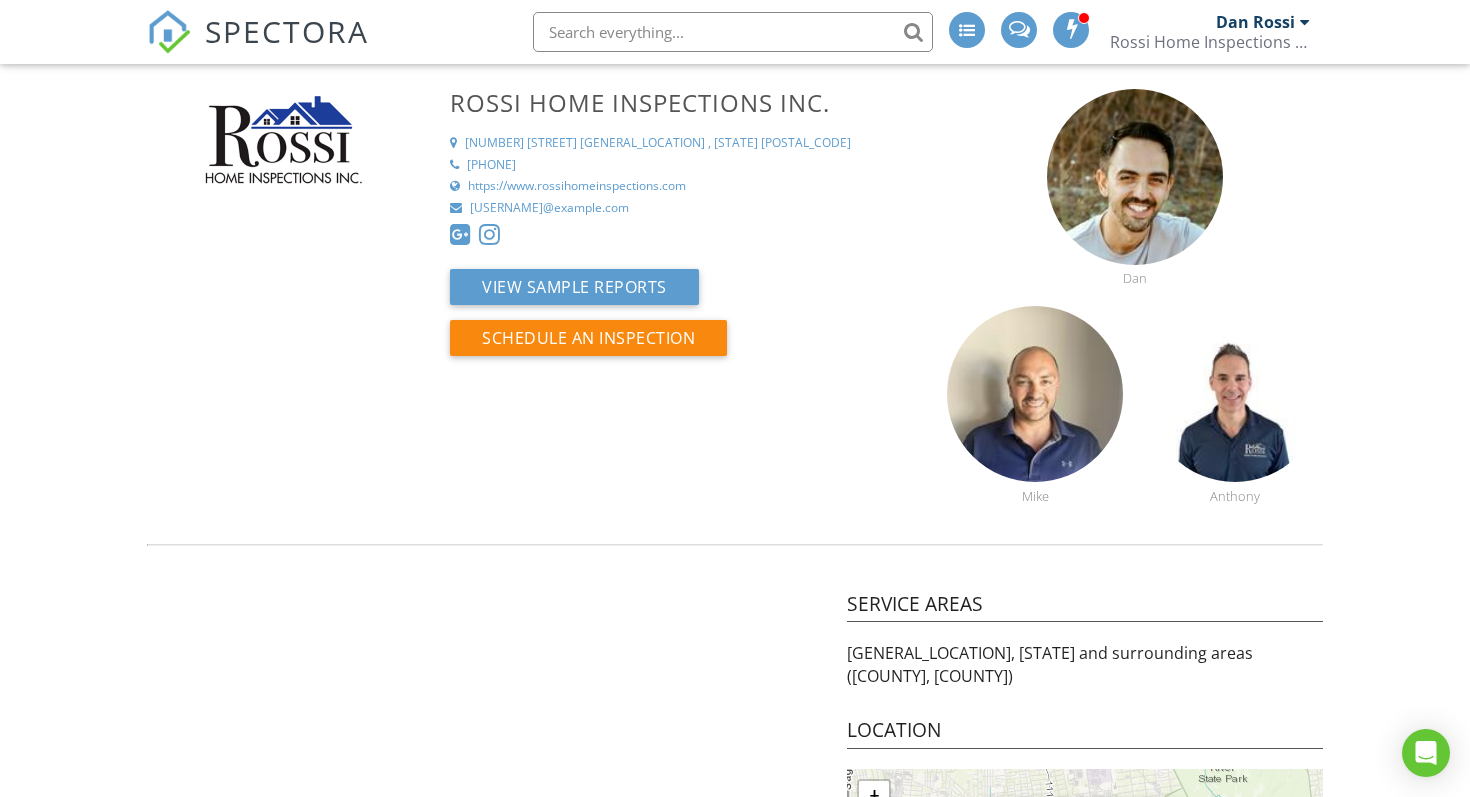 click on "SPECTORA" at bounding box center (287, 31) 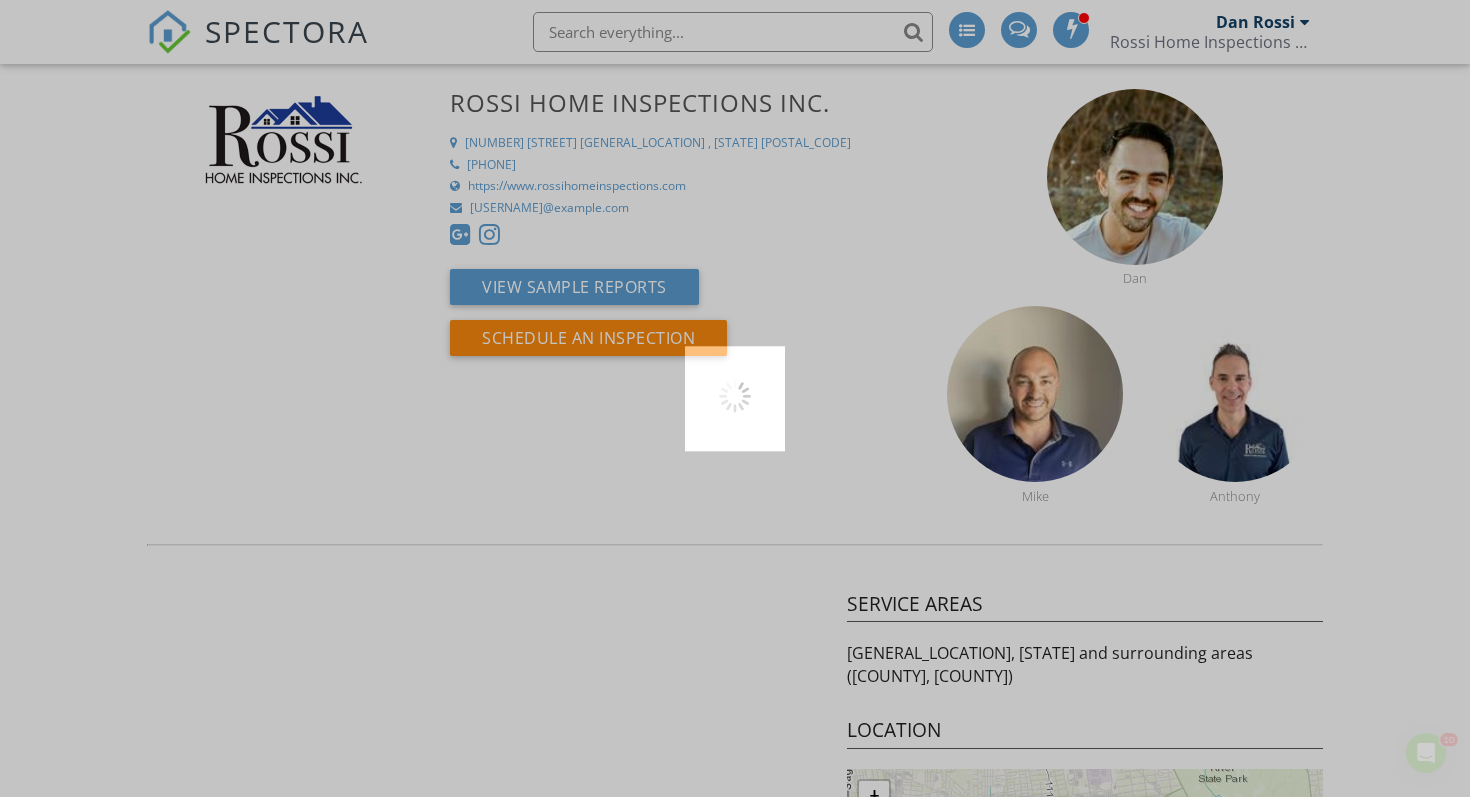 scroll, scrollTop: 0, scrollLeft: 0, axis: both 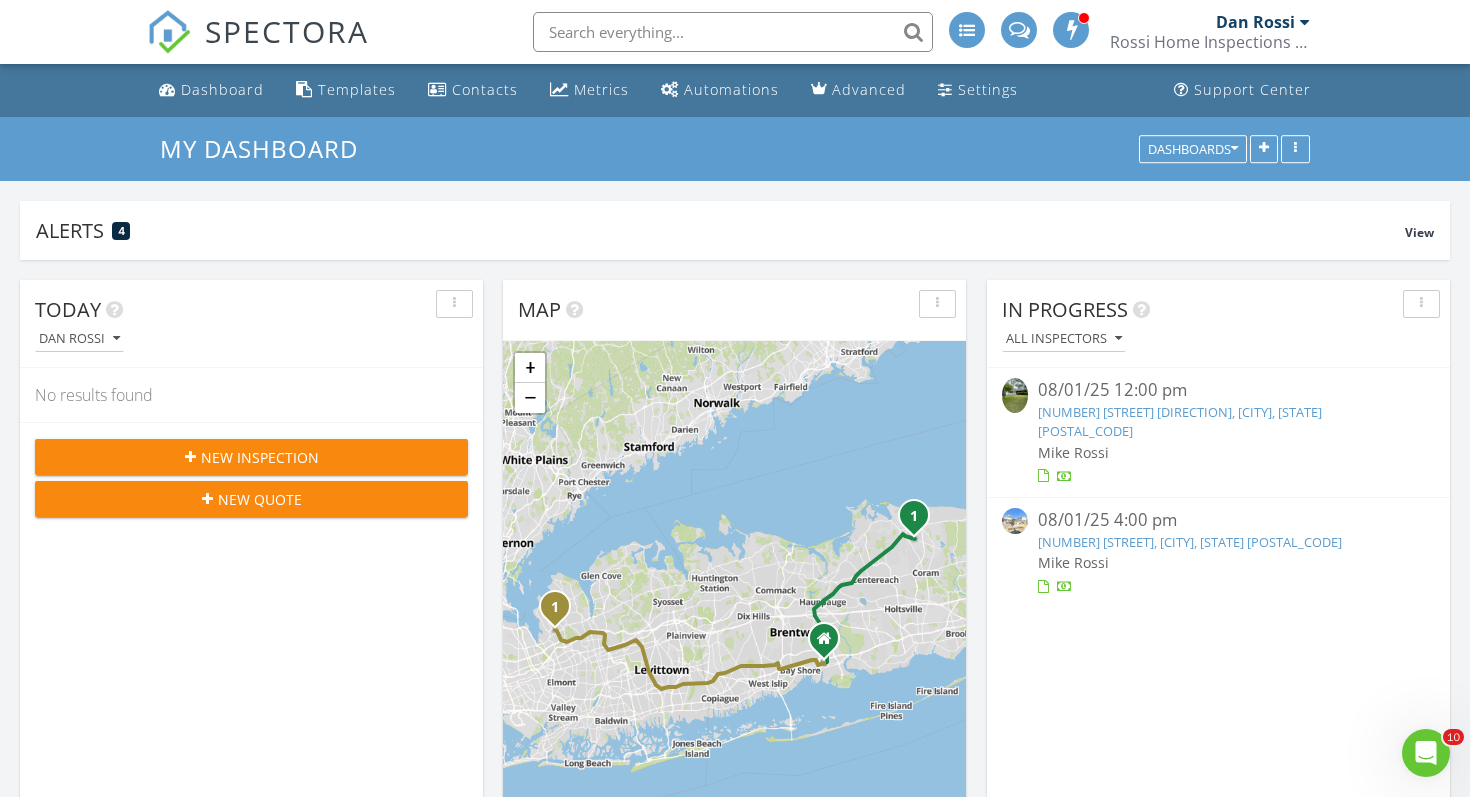 click on "[NUMBER] [STREET] [DIRECTION], [CITY], [STATE] [POSTAL_CODE]" at bounding box center (1180, 421) 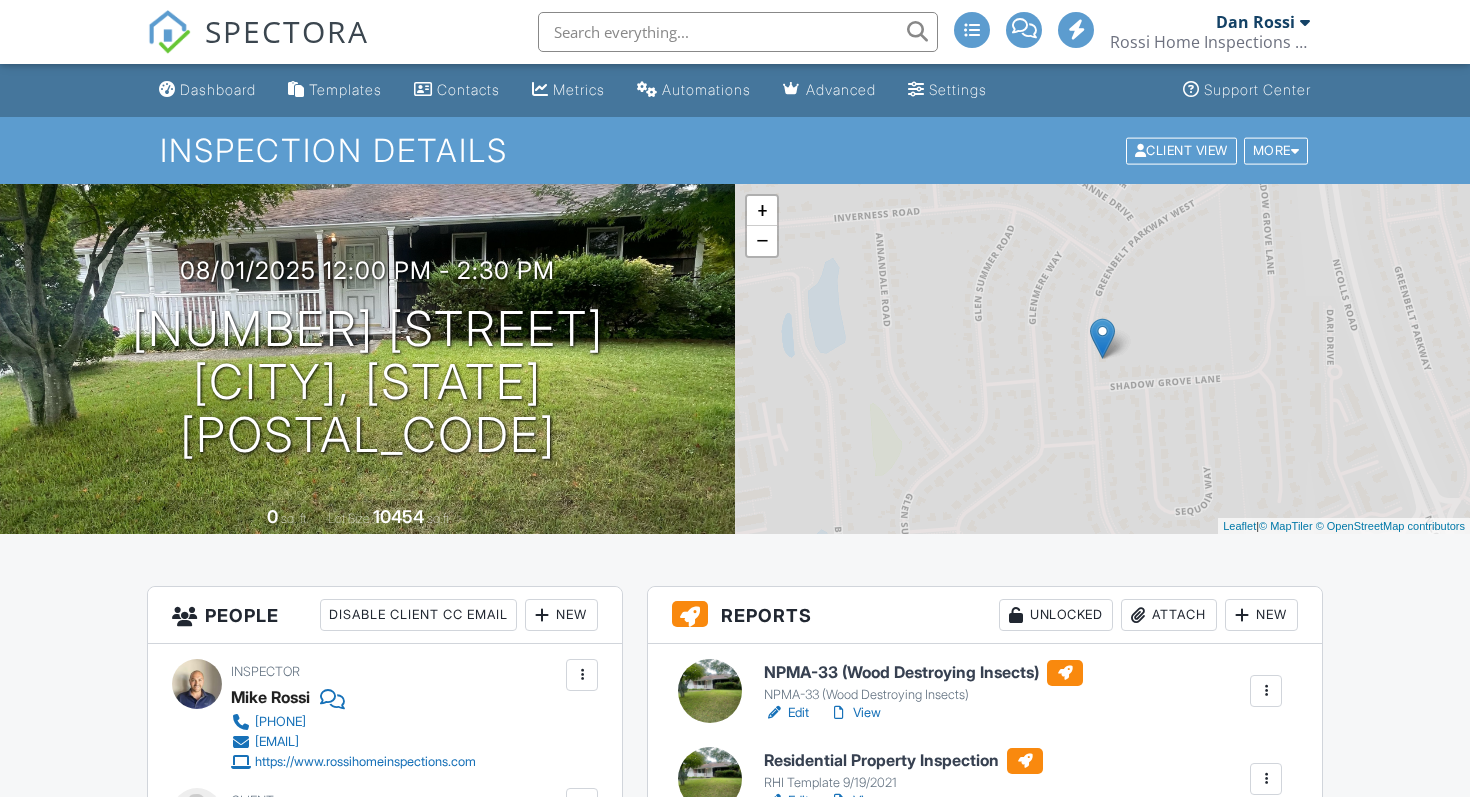 scroll, scrollTop: 0, scrollLeft: 0, axis: both 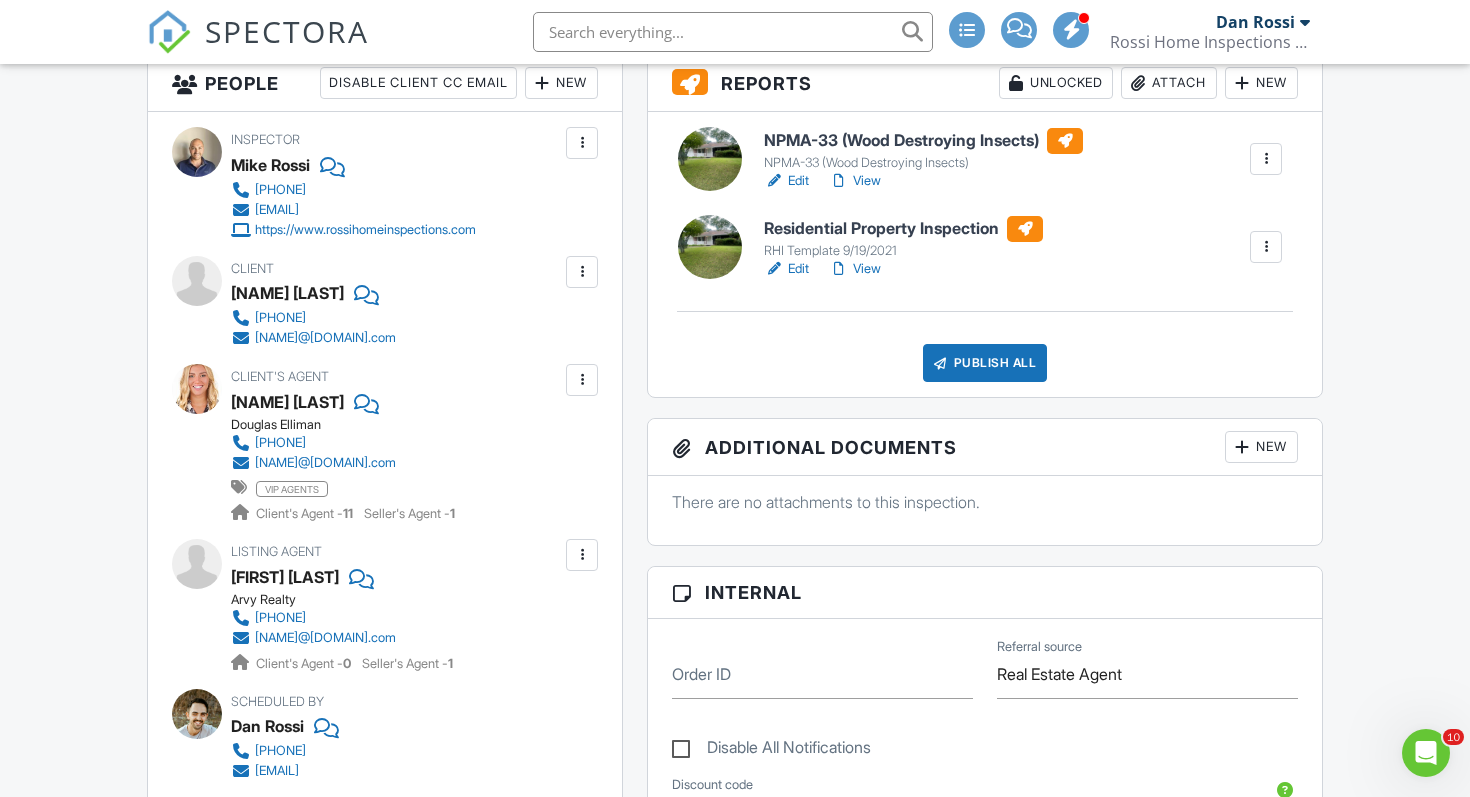 click on "Publish All" at bounding box center [985, 363] 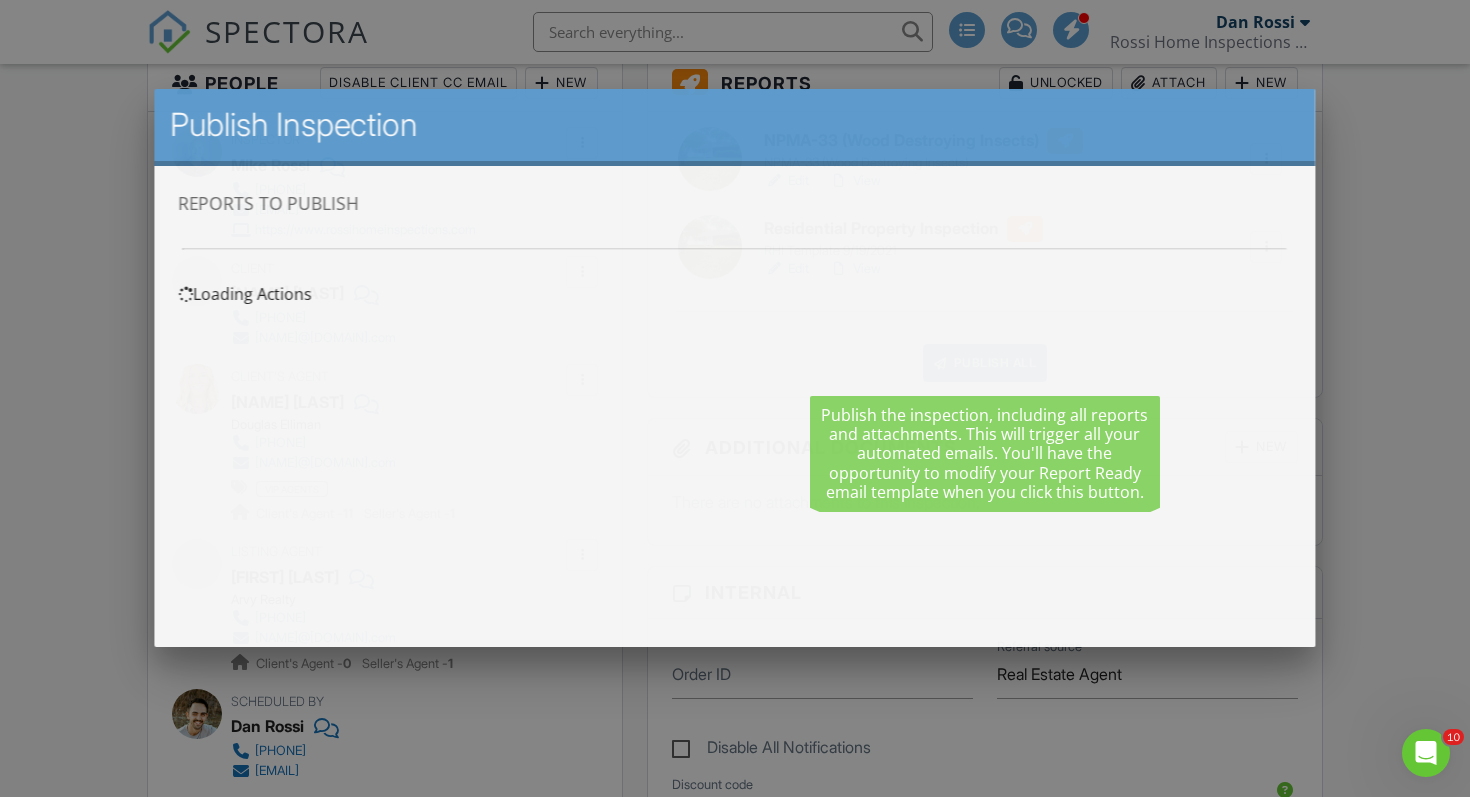 scroll, scrollTop: 0, scrollLeft: 0, axis: both 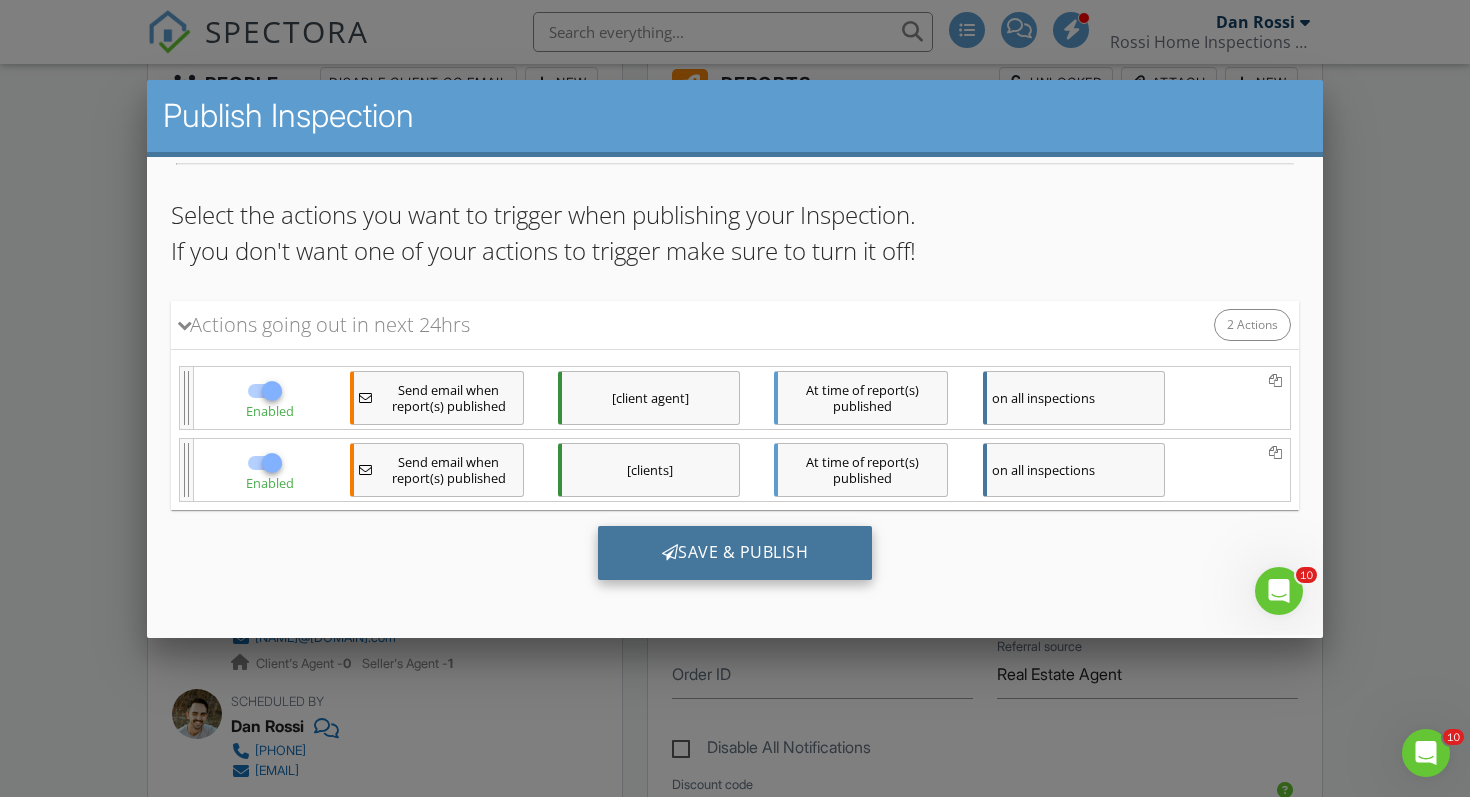 click on "Save & Publish" at bounding box center [735, 552] 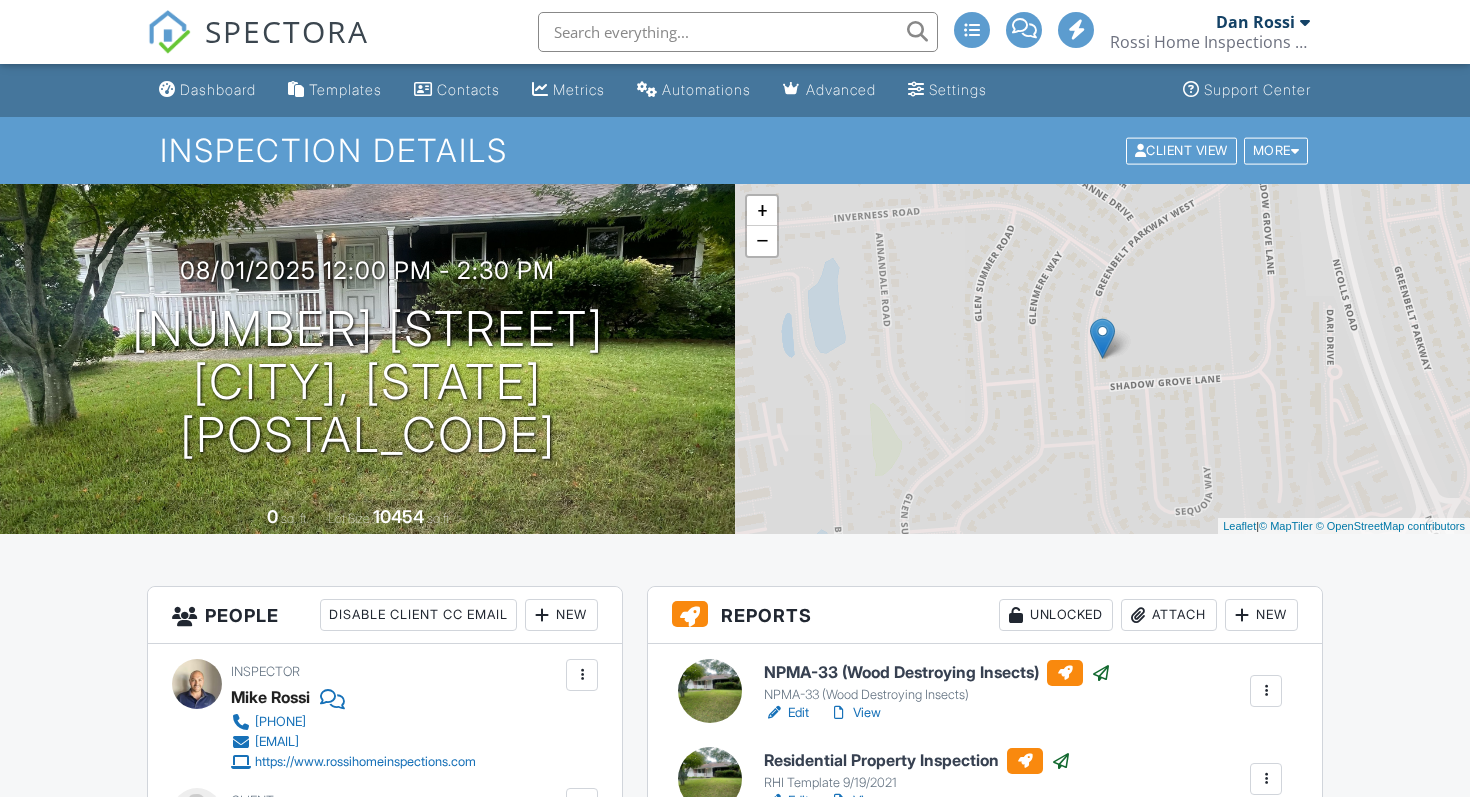scroll, scrollTop: 0, scrollLeft: 0, axis: both 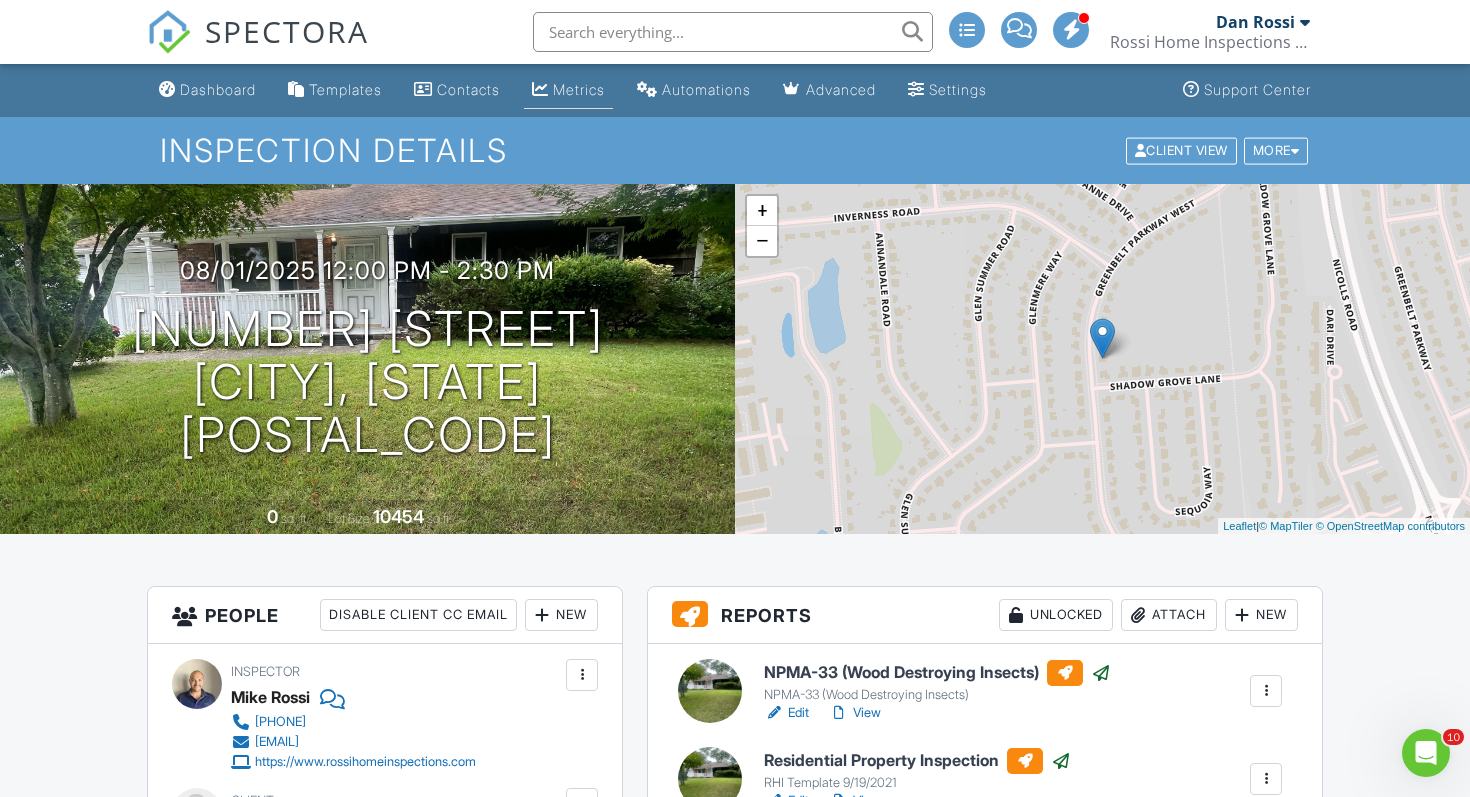 click on "Metrics" at bounding box center [579, 89] 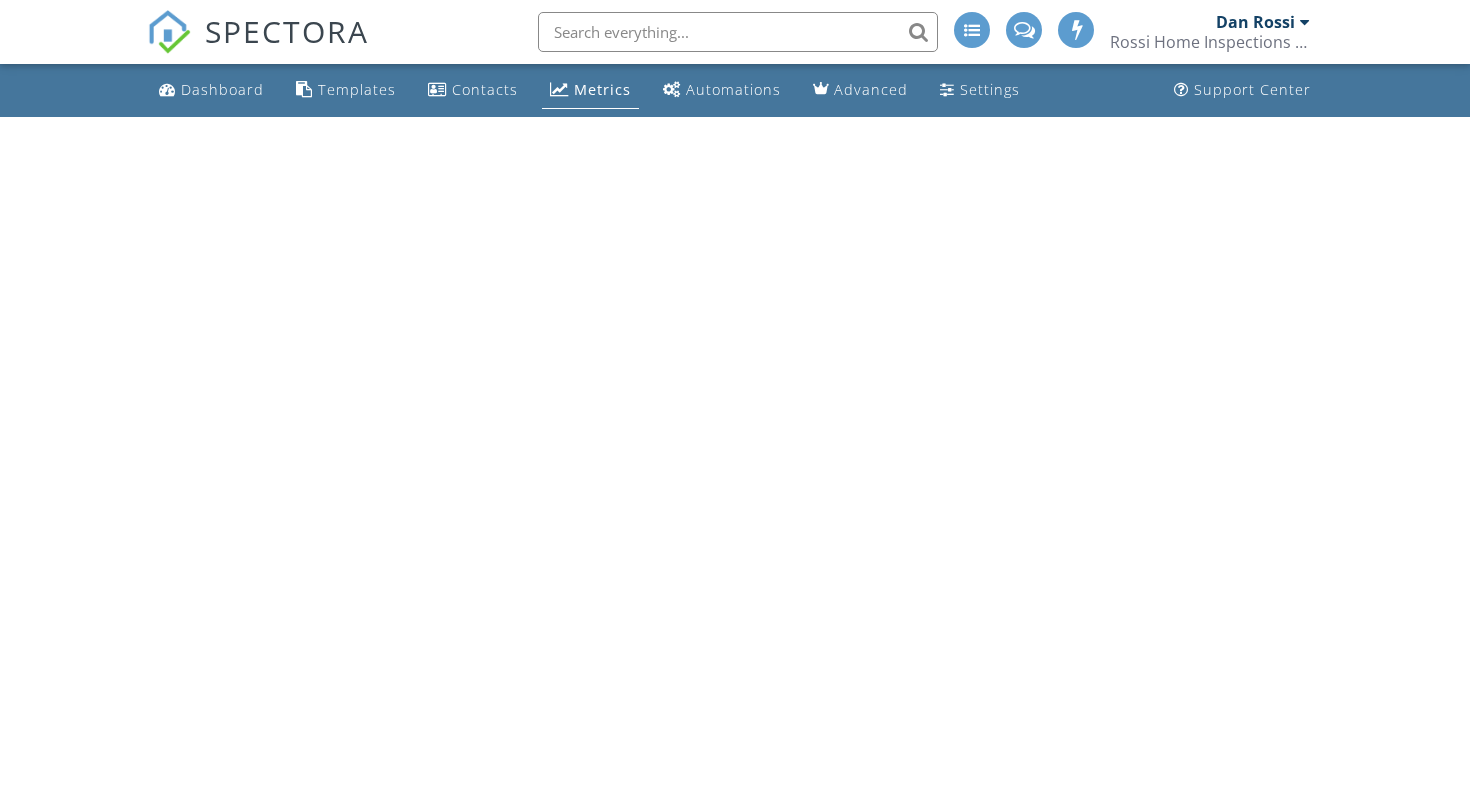 scroll, scrollTop: 0, scrollLeft: 0, axis: both 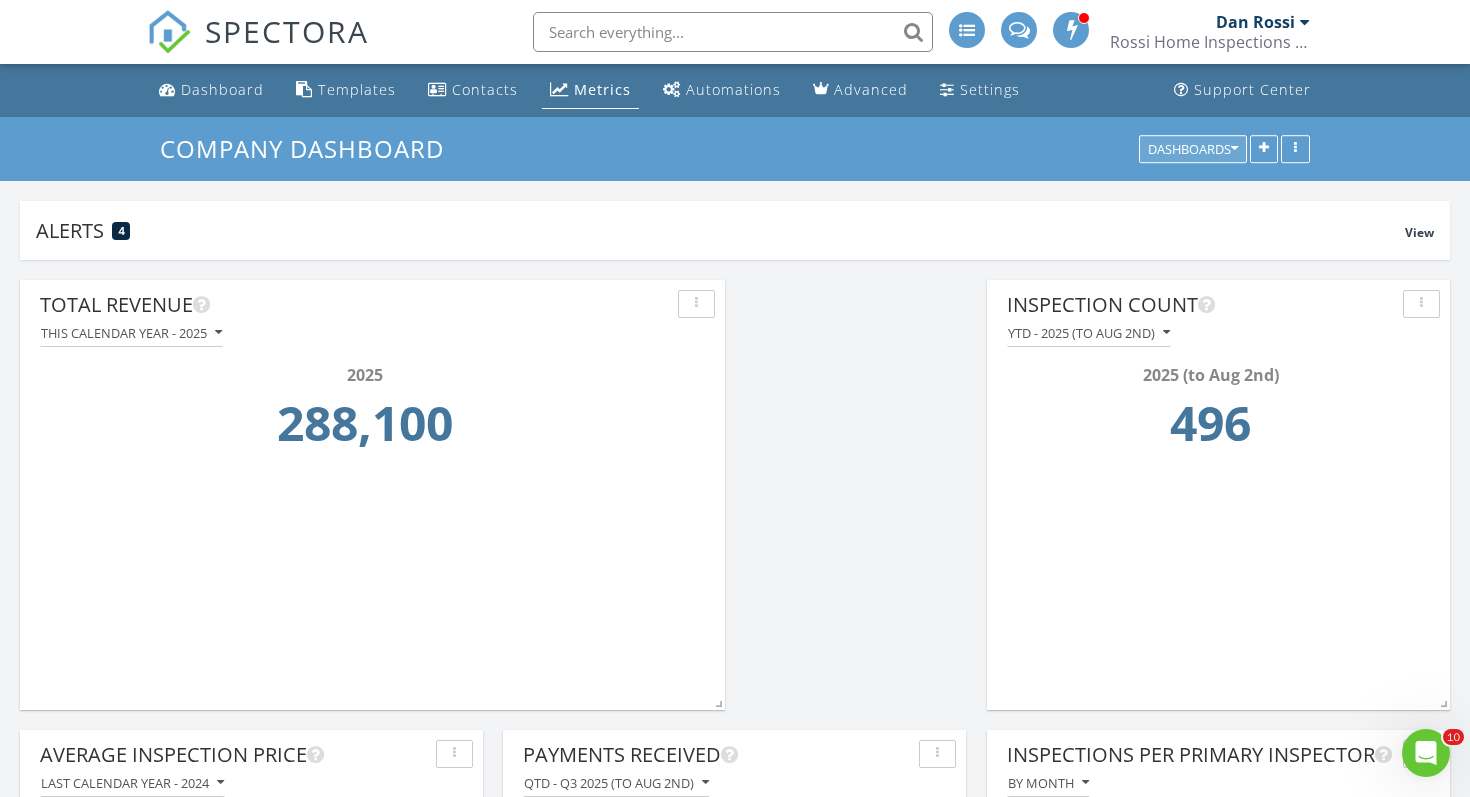 click at bounding box center [1234, 149] 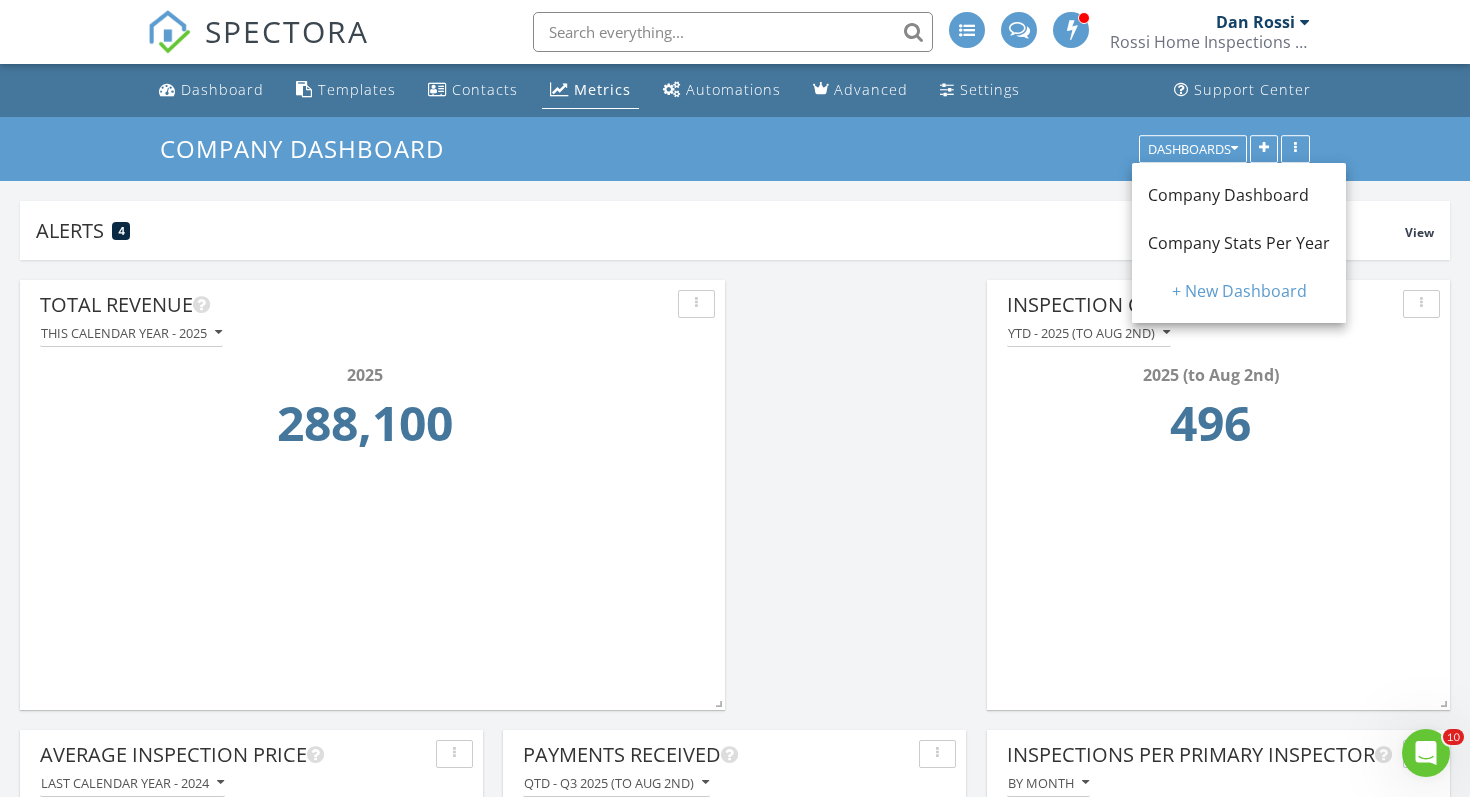 click on "Company Stats Per Year" at bounding box center [1239, 243] 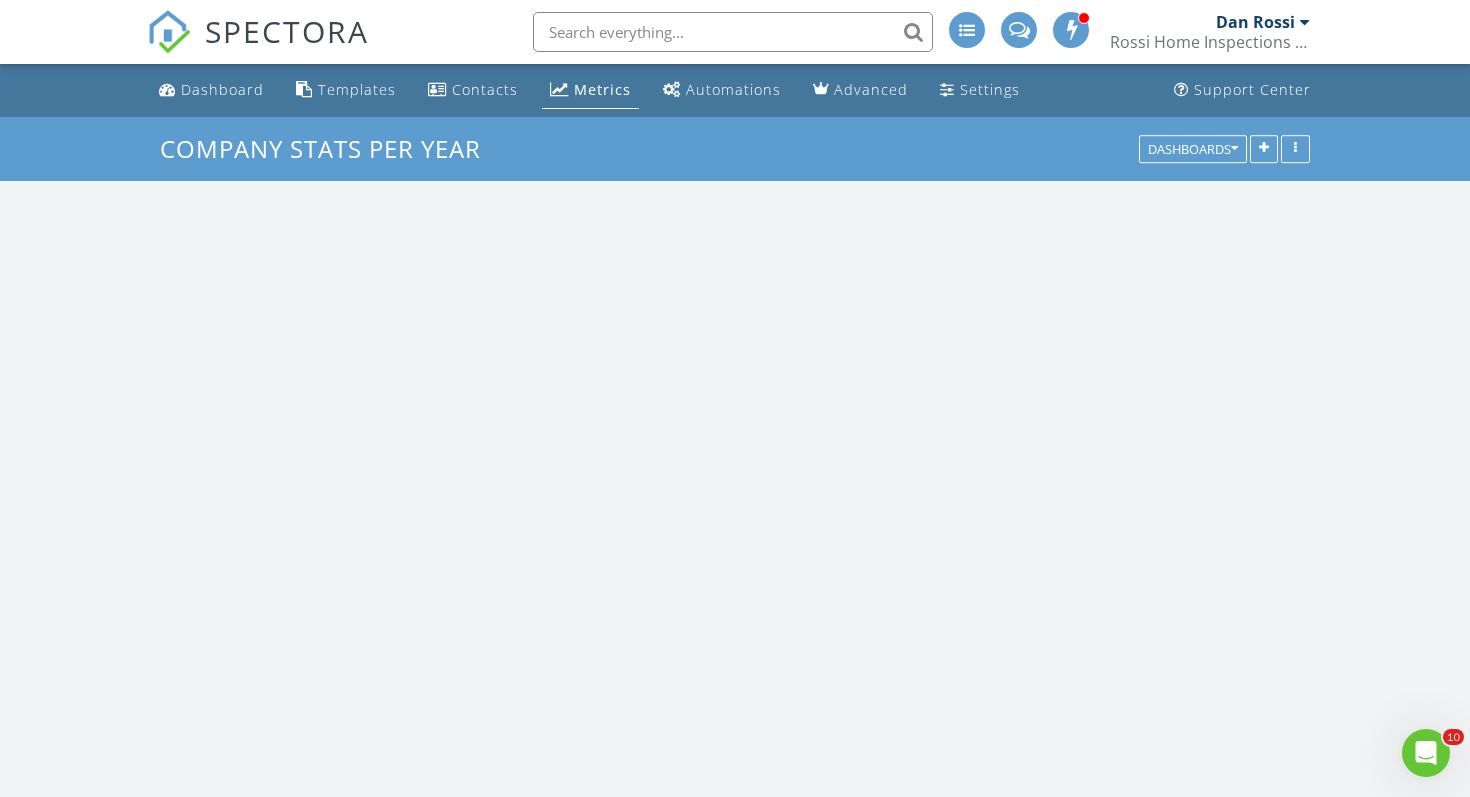 scroll, scrollTop: 10, scrollLeft: 10, axis: both 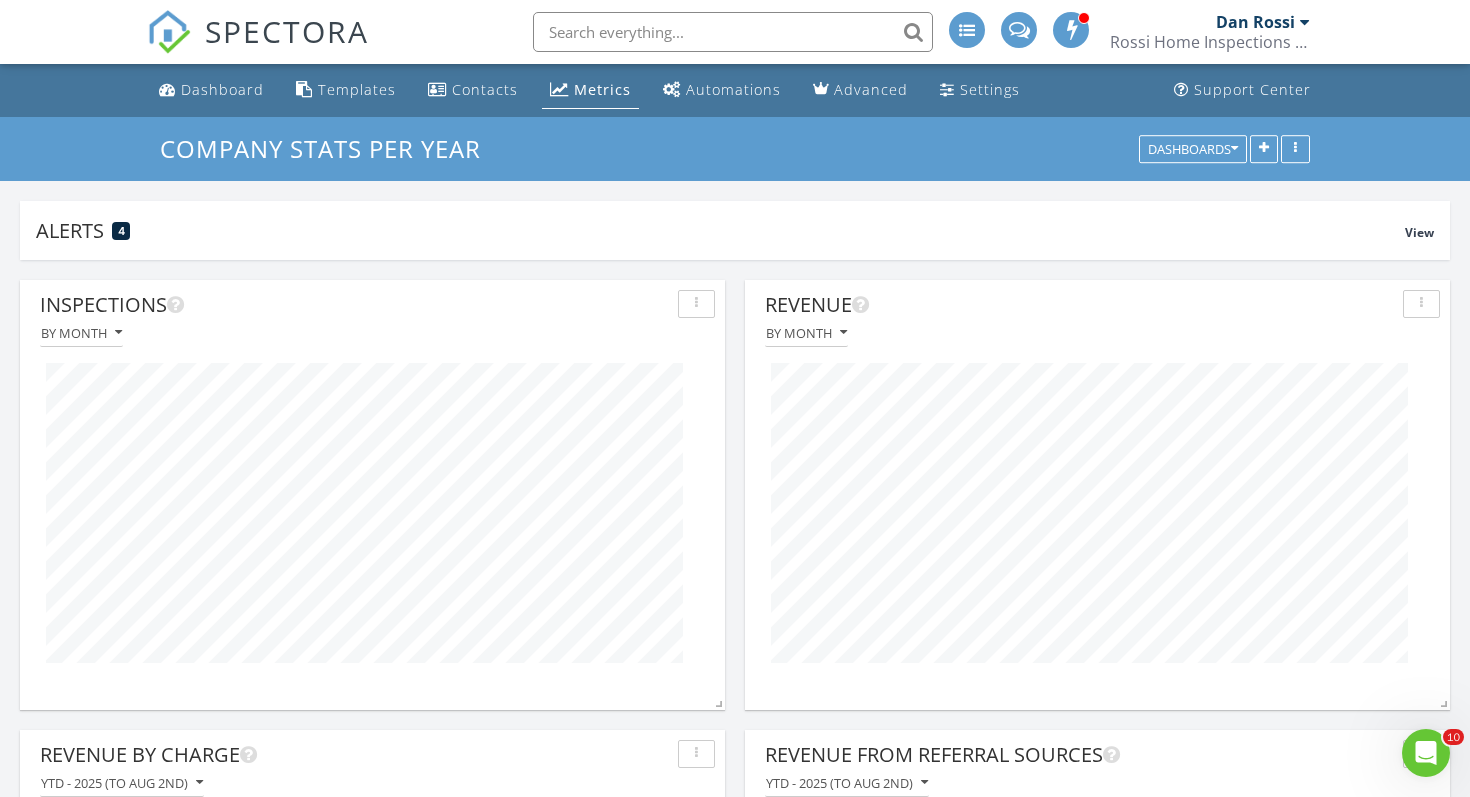 click on "SPECTORA" at bounding box center (287, 31) 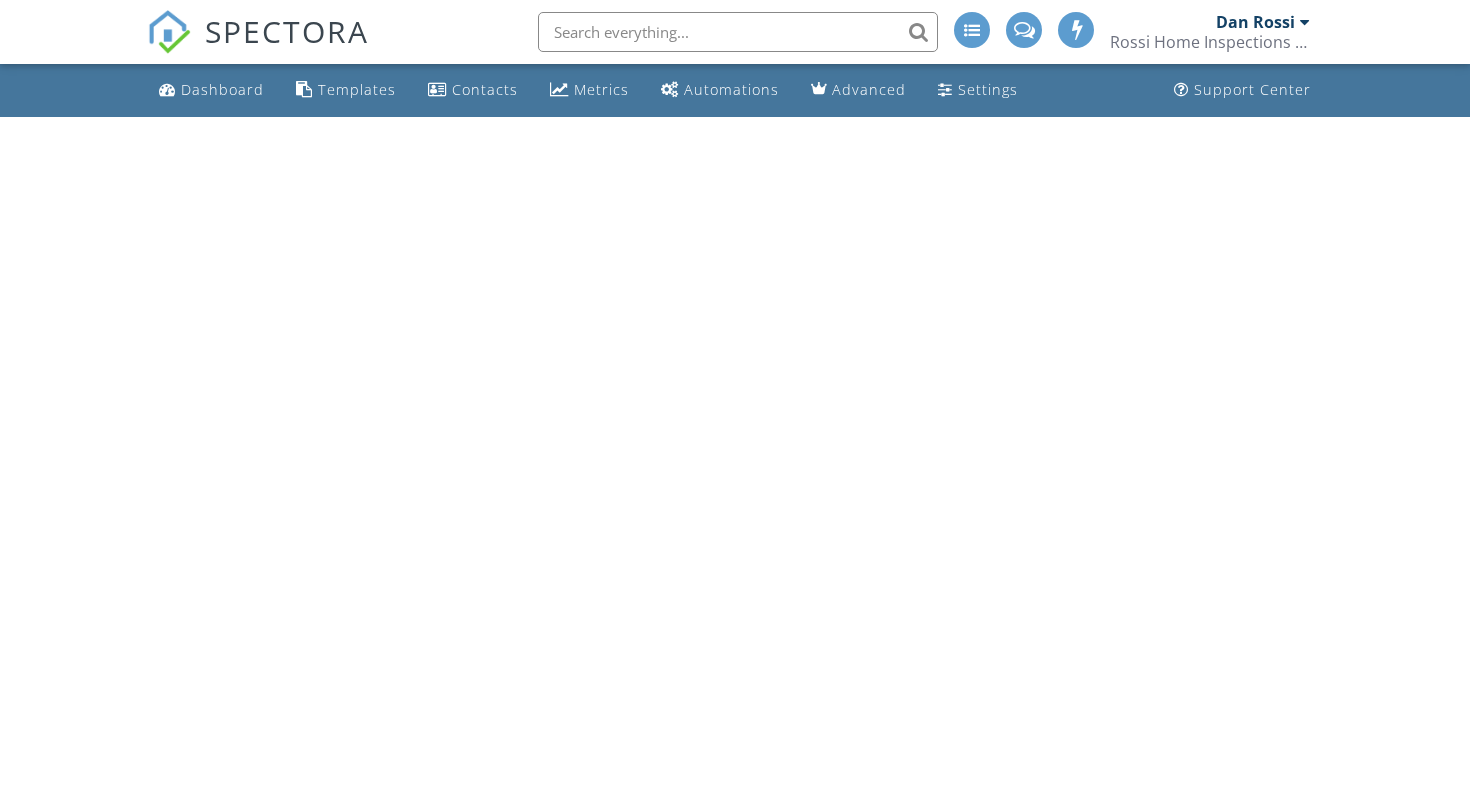 scroll, scrollTop: 0, scrollLeft: 0, axis: both 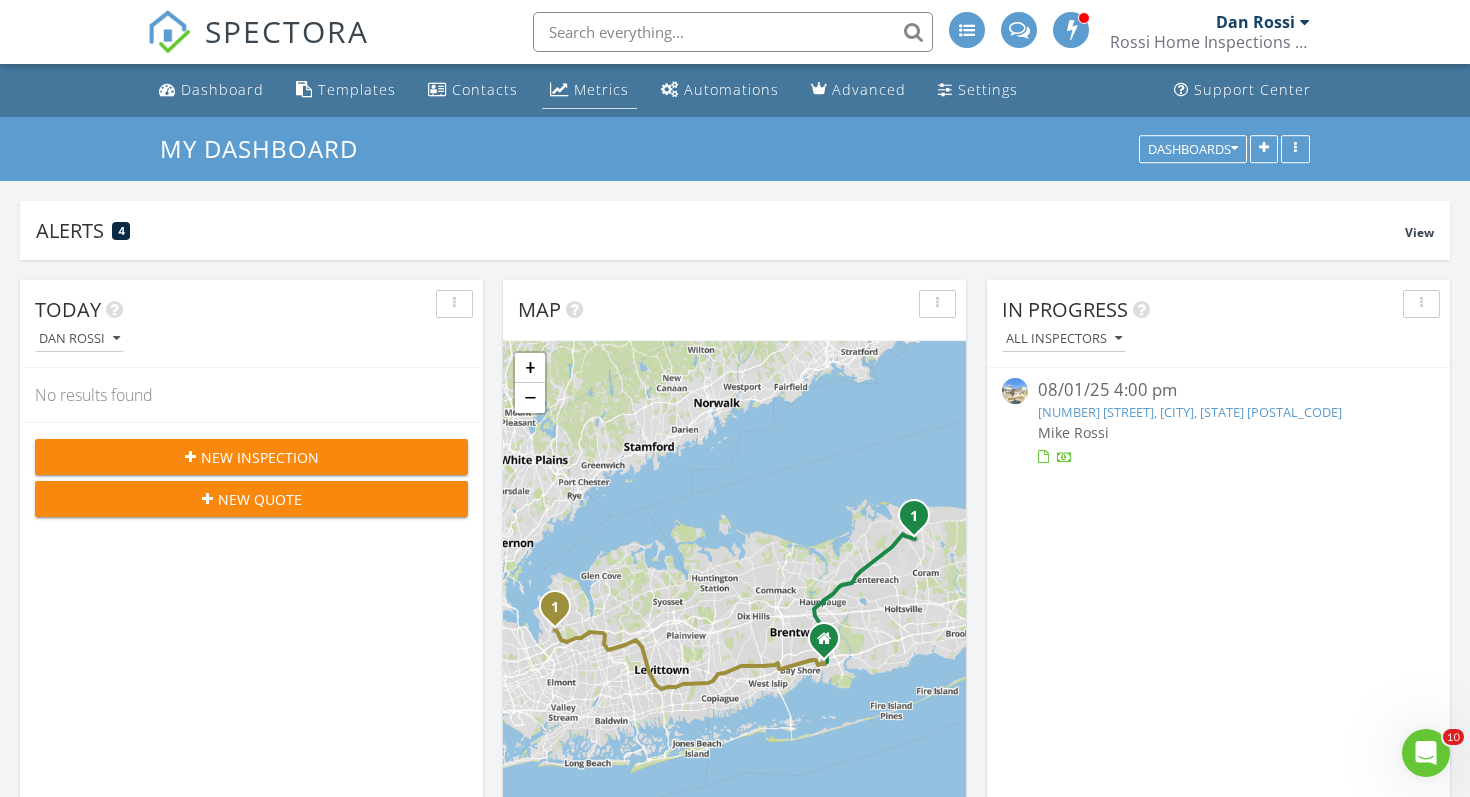 click on "Metrics" at bounding box center [601, 89] 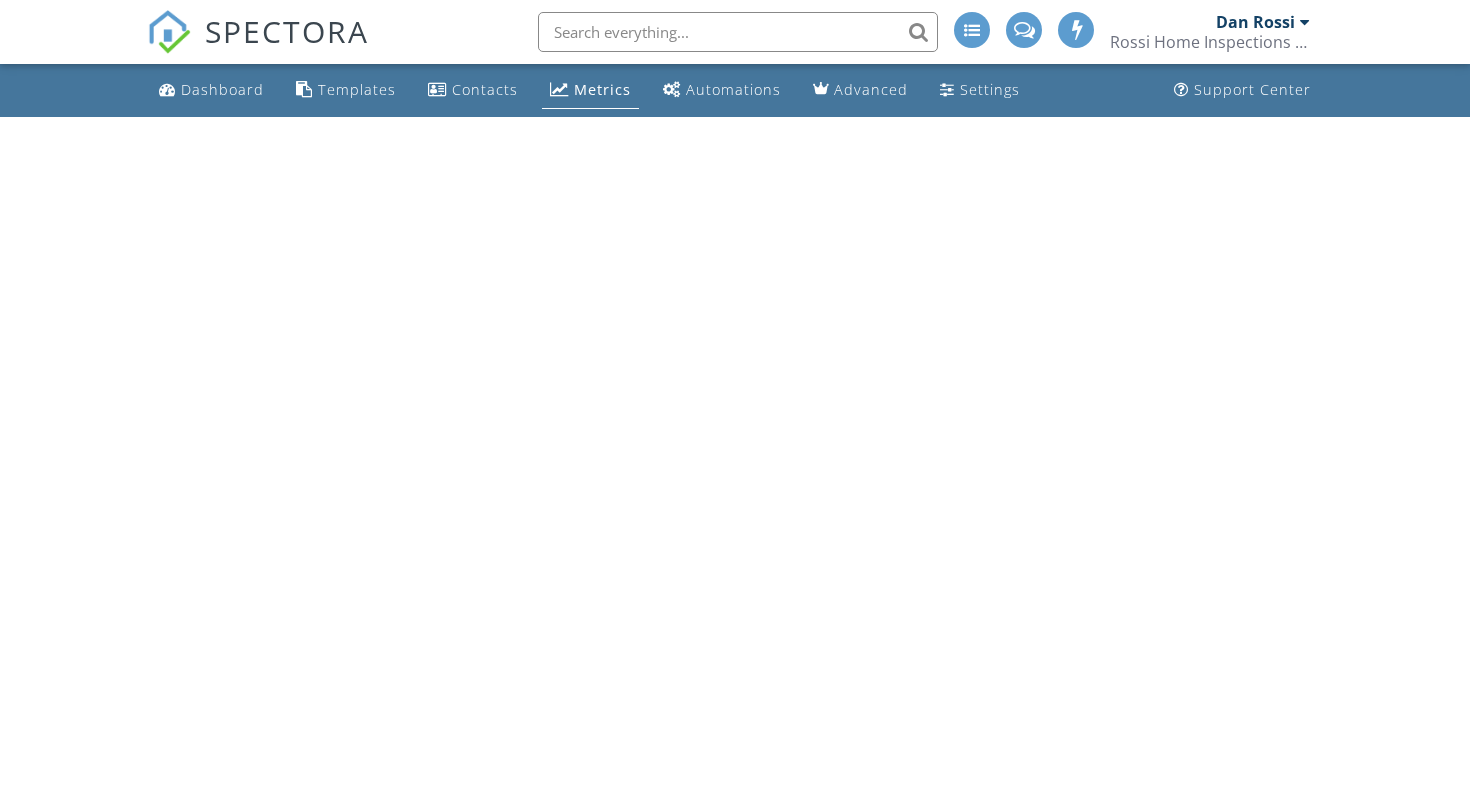 scroll, scrollTop: 0, scrollLeft: 0, axis: both 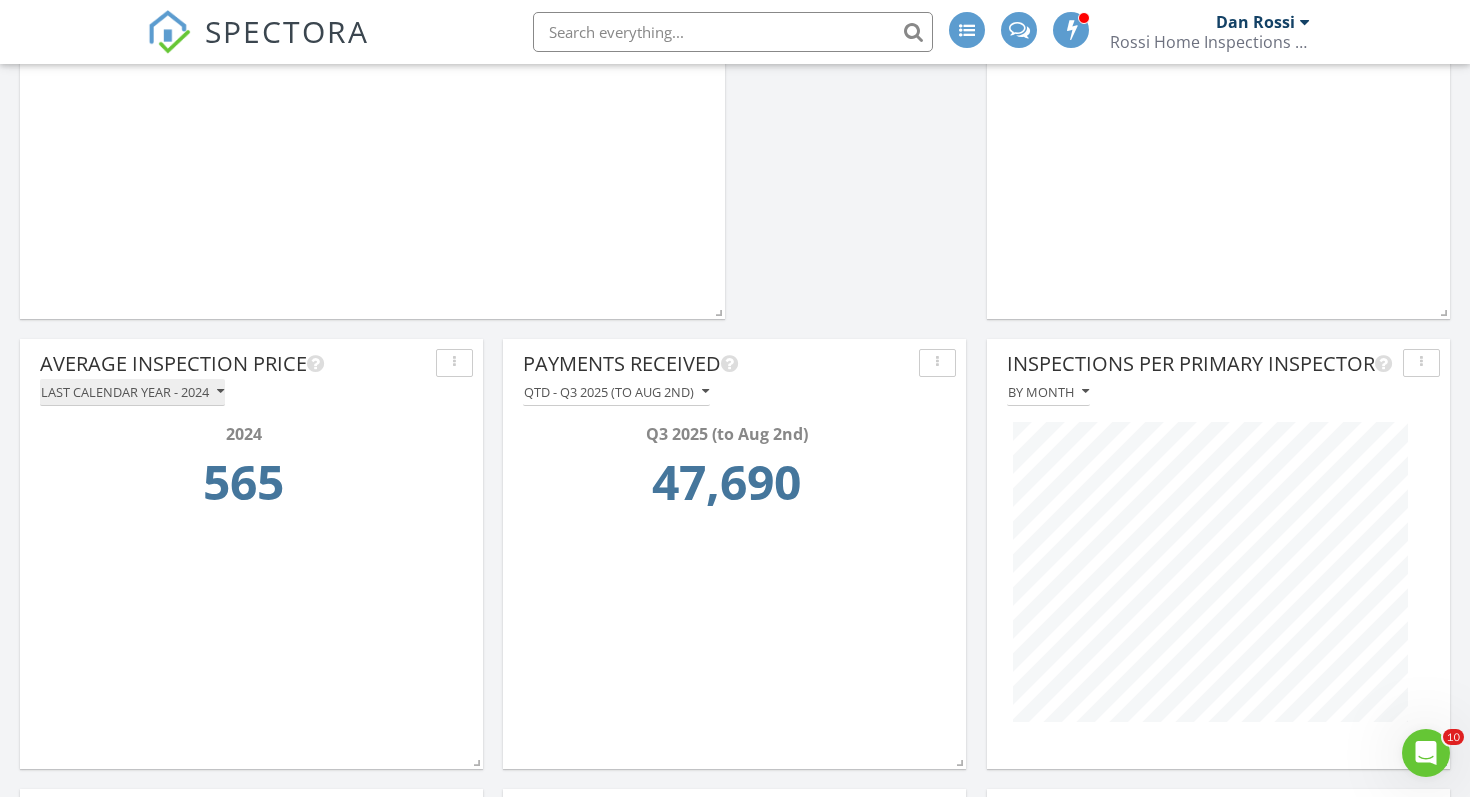 click on "Last calendar year - 2024" at bounding box center [132, 392] 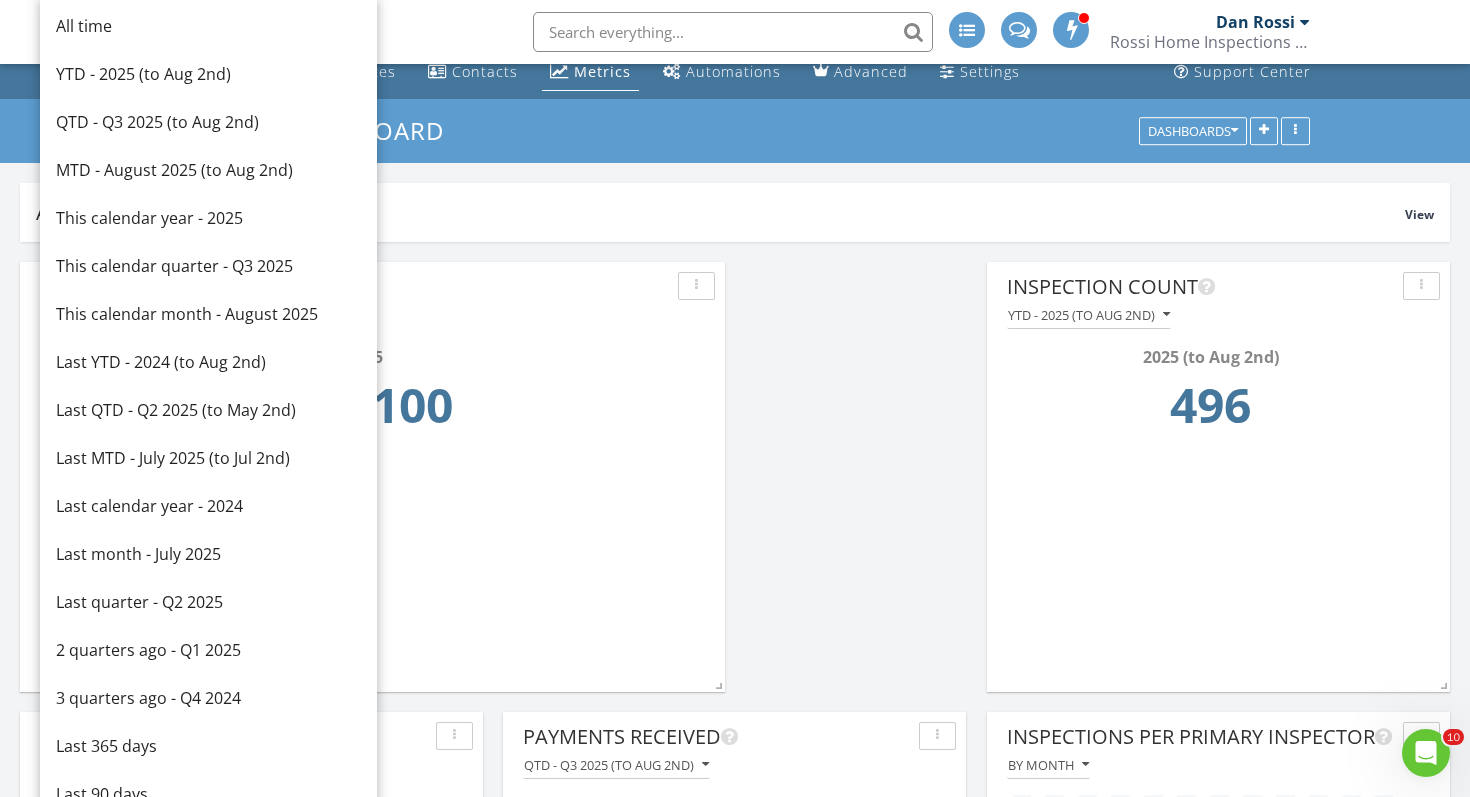 scroll, scrollTop: 0, scrollLeft: 0, axis: both 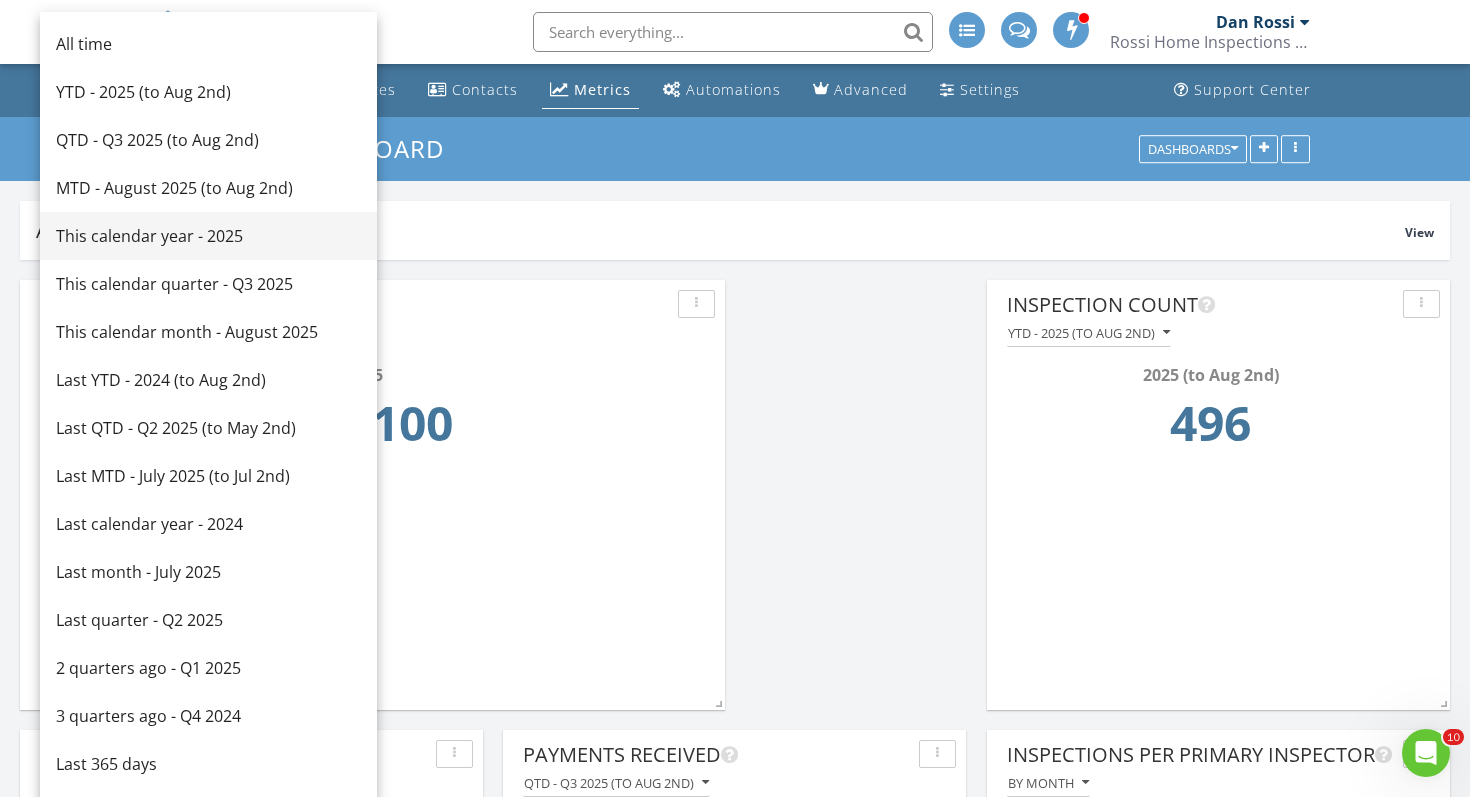 click on "This calendar year - 2025" at bounding box center (208, 236) 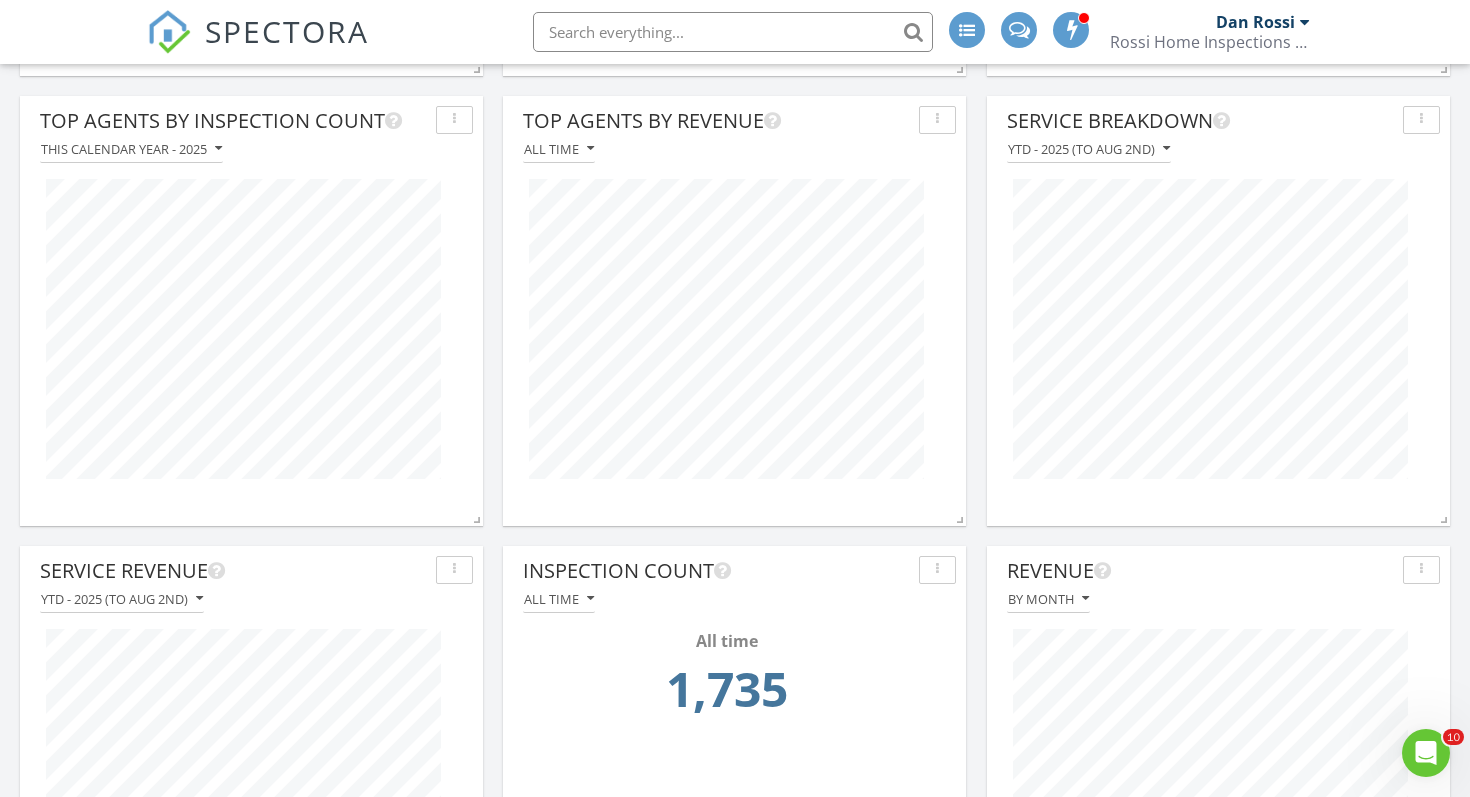 scroll, scrollTop: 1087, scrollLeft: 0, axis: vertical 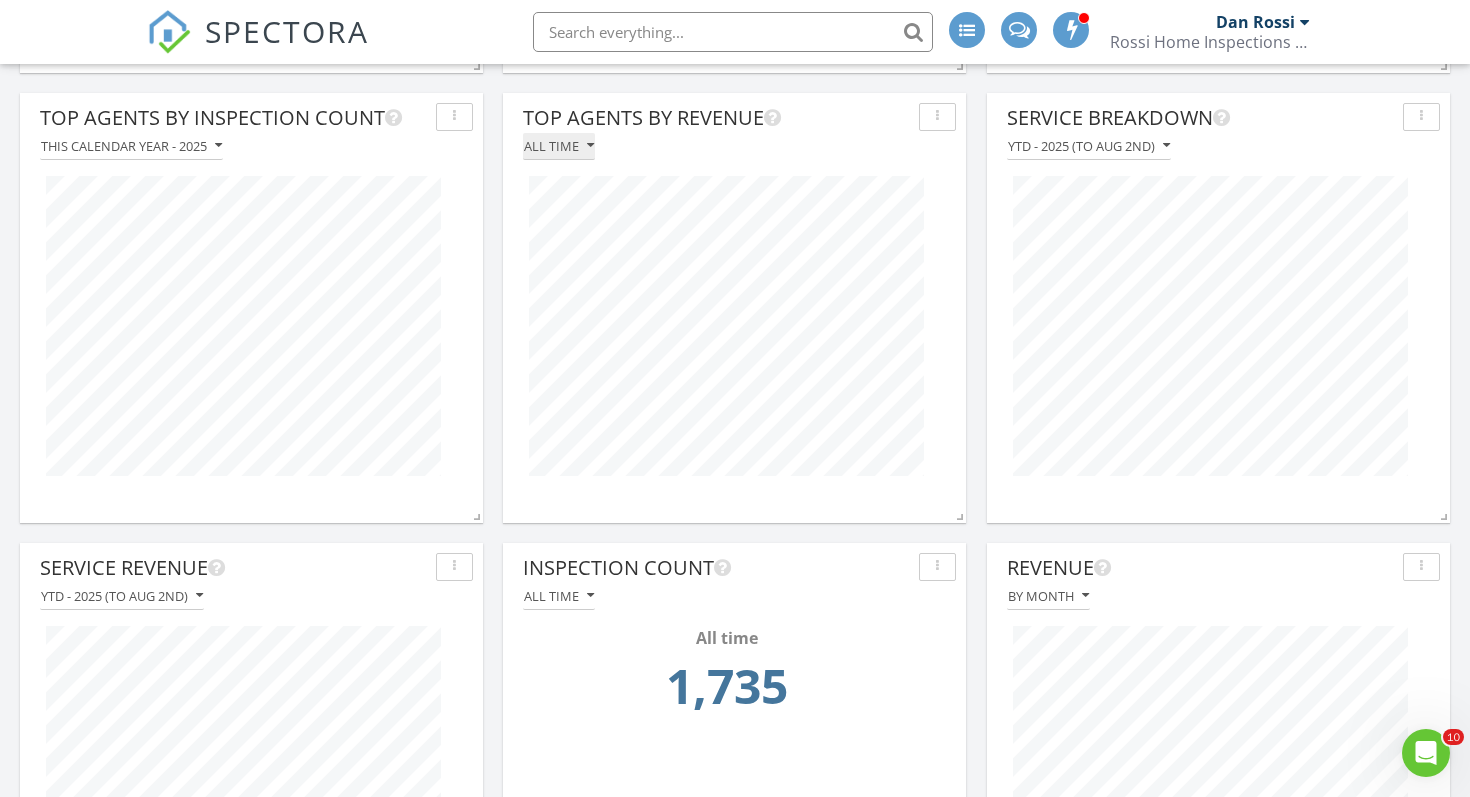 click on "All time" at bounding box center [559, 146] 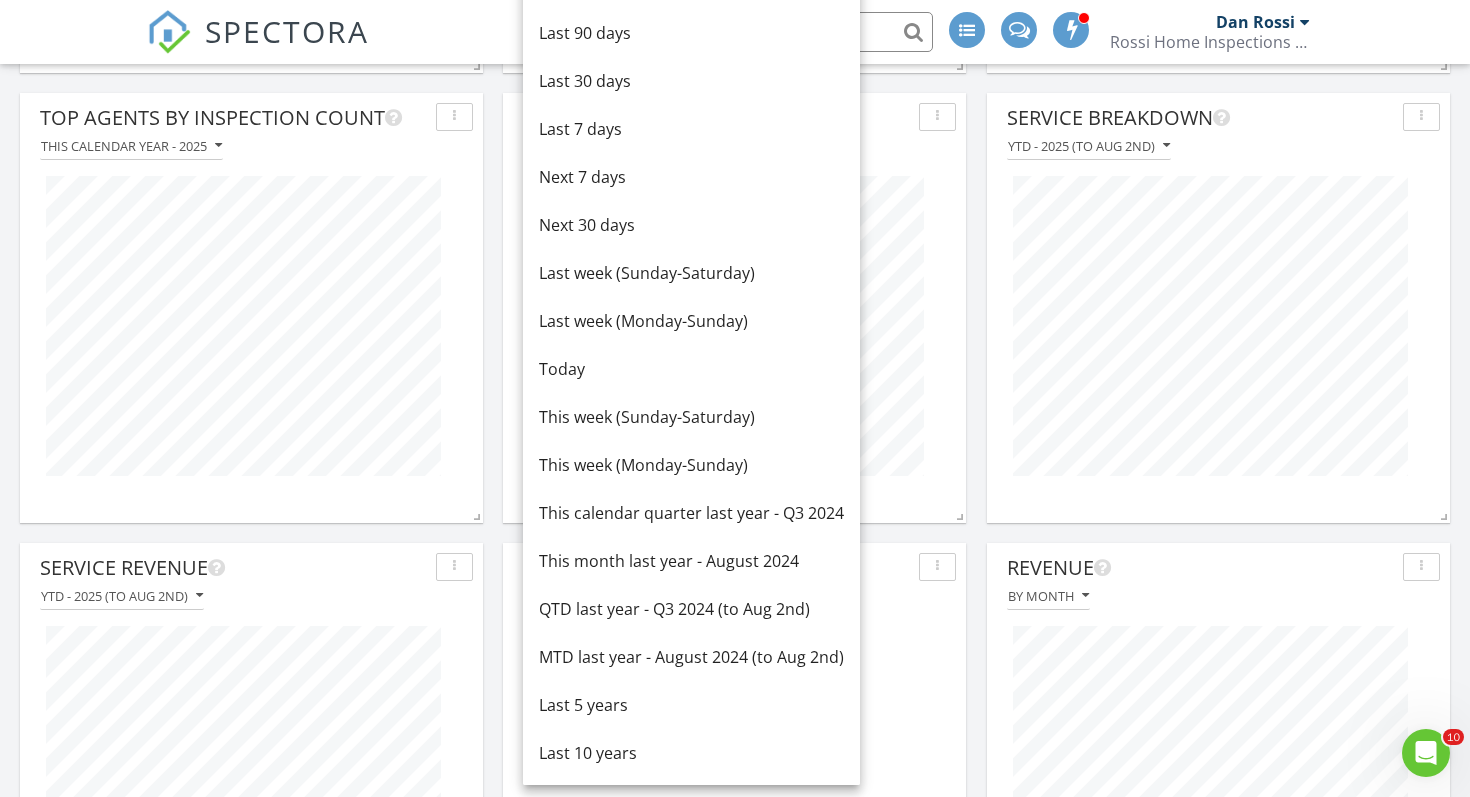 click on "Total Revenue
This calendar year - 2025
2025
288,100
Payments Received
QTD - Q3 2025 (to Aug 2nd)
Q3 2025 (to Aug 2nd)
47,690
Inspection Count
YTD - 2025 (to Aug 2nd)
2025 (to Aug 2nd)
496
Average Inspection Price
This calendar year - 2025
2025
580
Inspections per Primary Inspector
By month
Top Agents by Inspection Count
This calendar year - 2025
Top Agents by Revenue
All time" at bounding box center (735, 533) 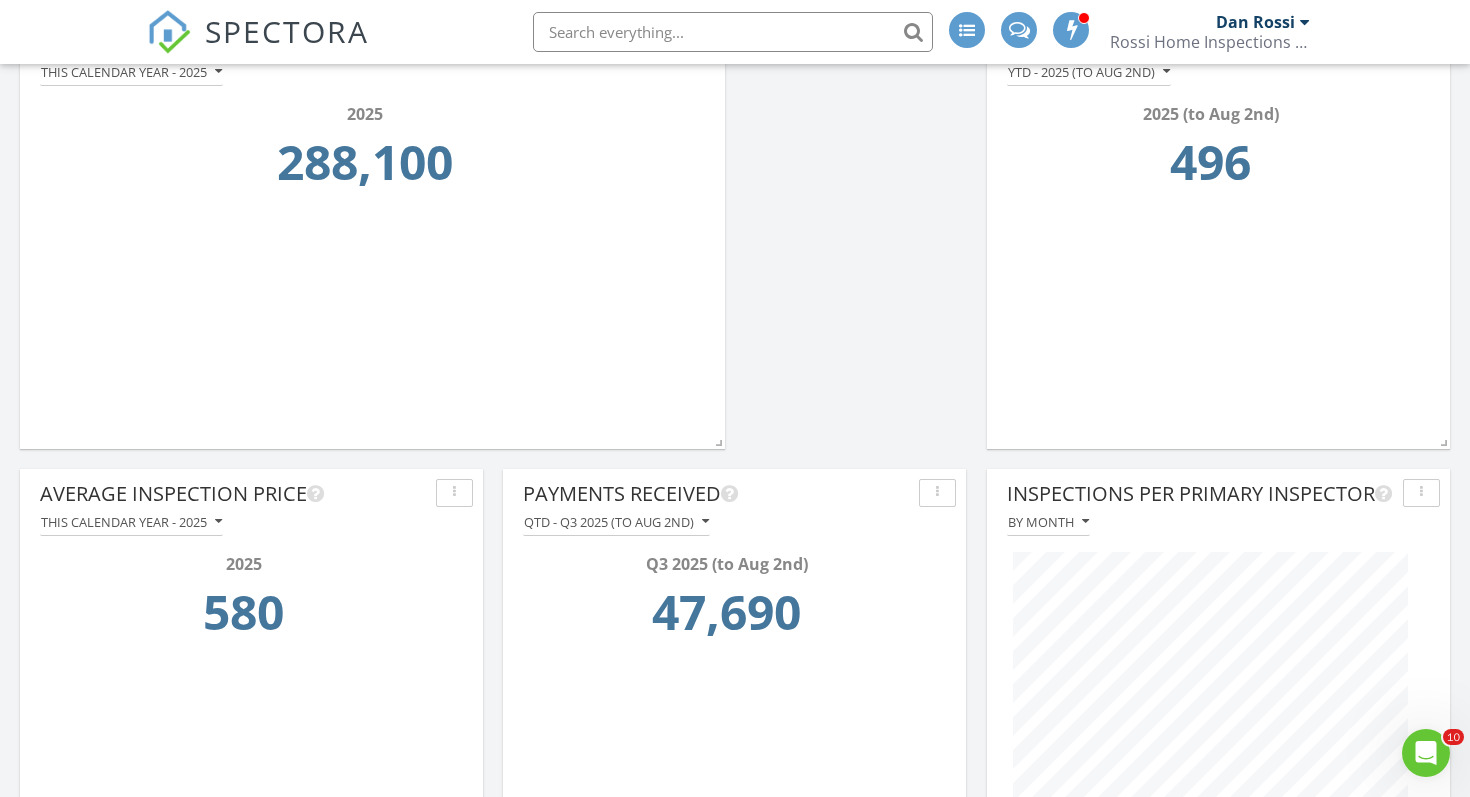 scroll, scrollTop: 0, scrollLeft: 0, axis: both 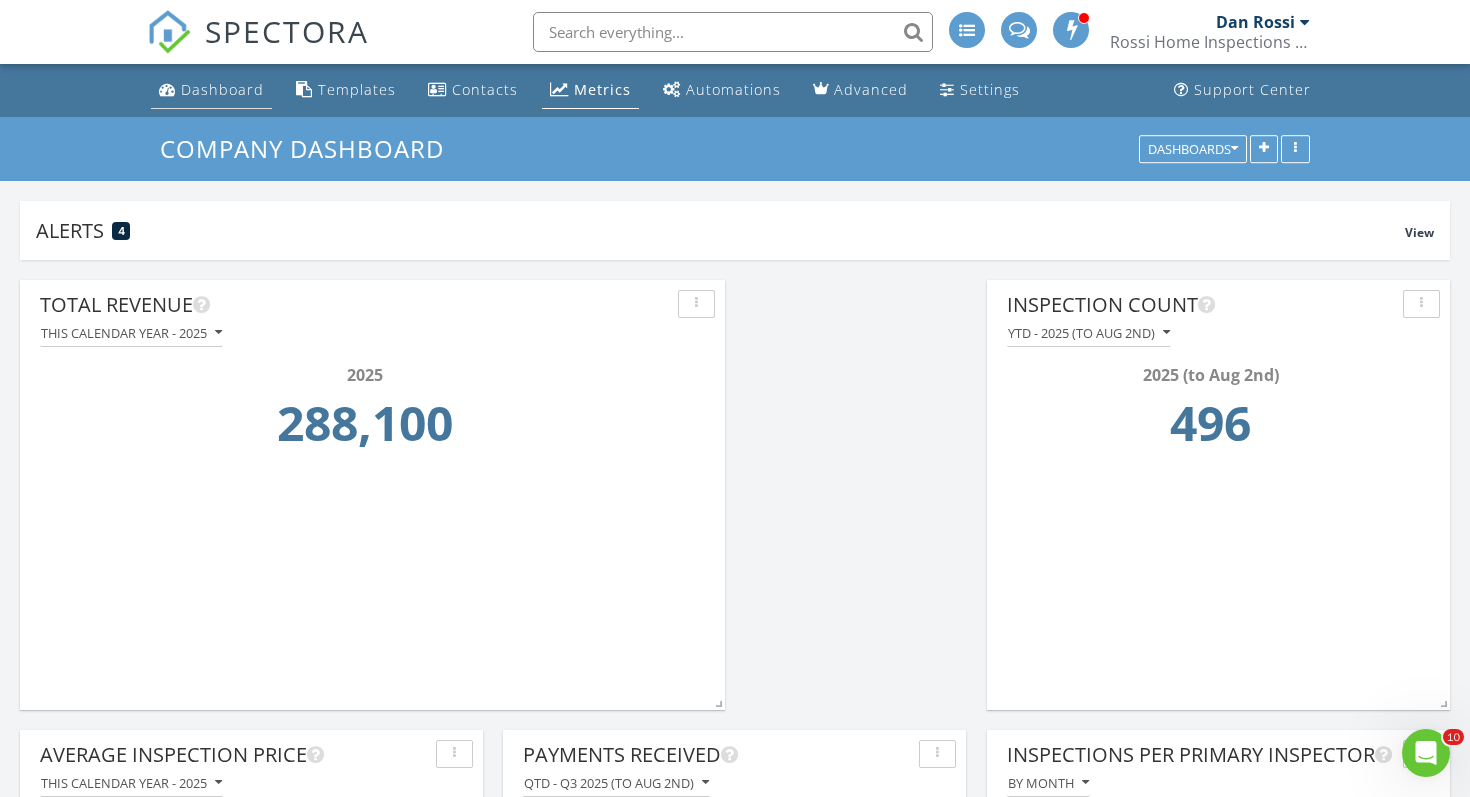 click on "Dashboard" at bounding box center (222, 89) 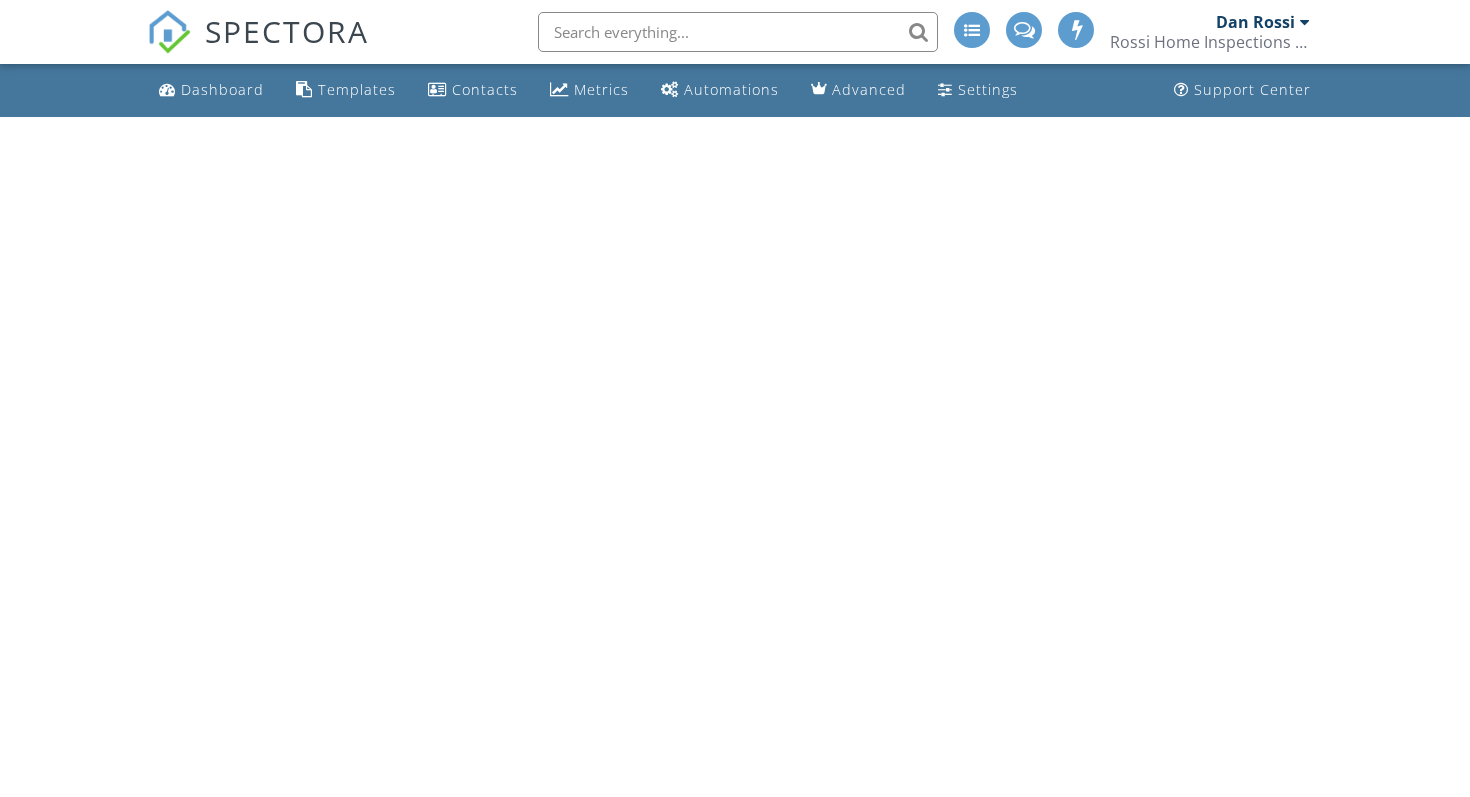 scroll, scrollTop: 0, scrollLeft: 0, axis: both 